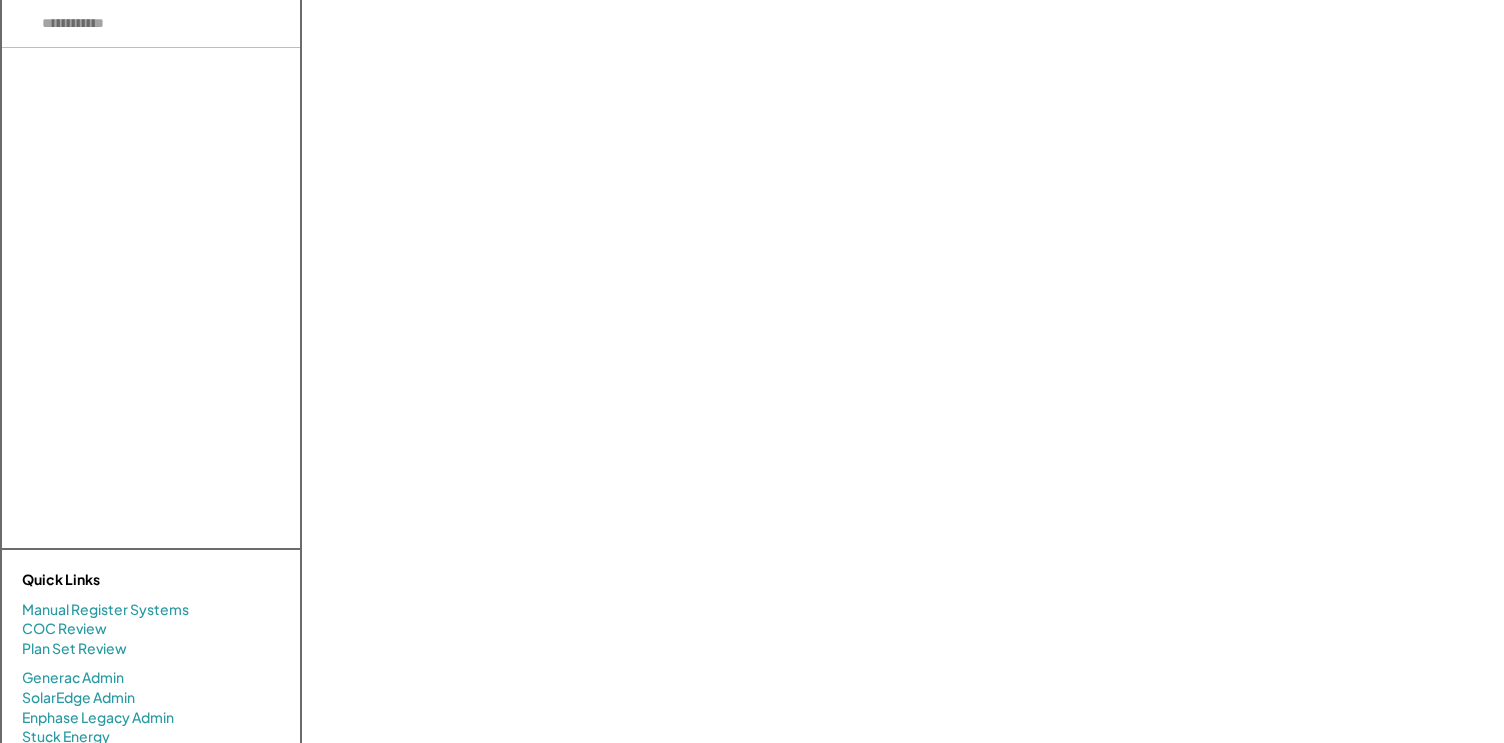scroll, scrollTop: 0, scrollLeft: 0, axis: both 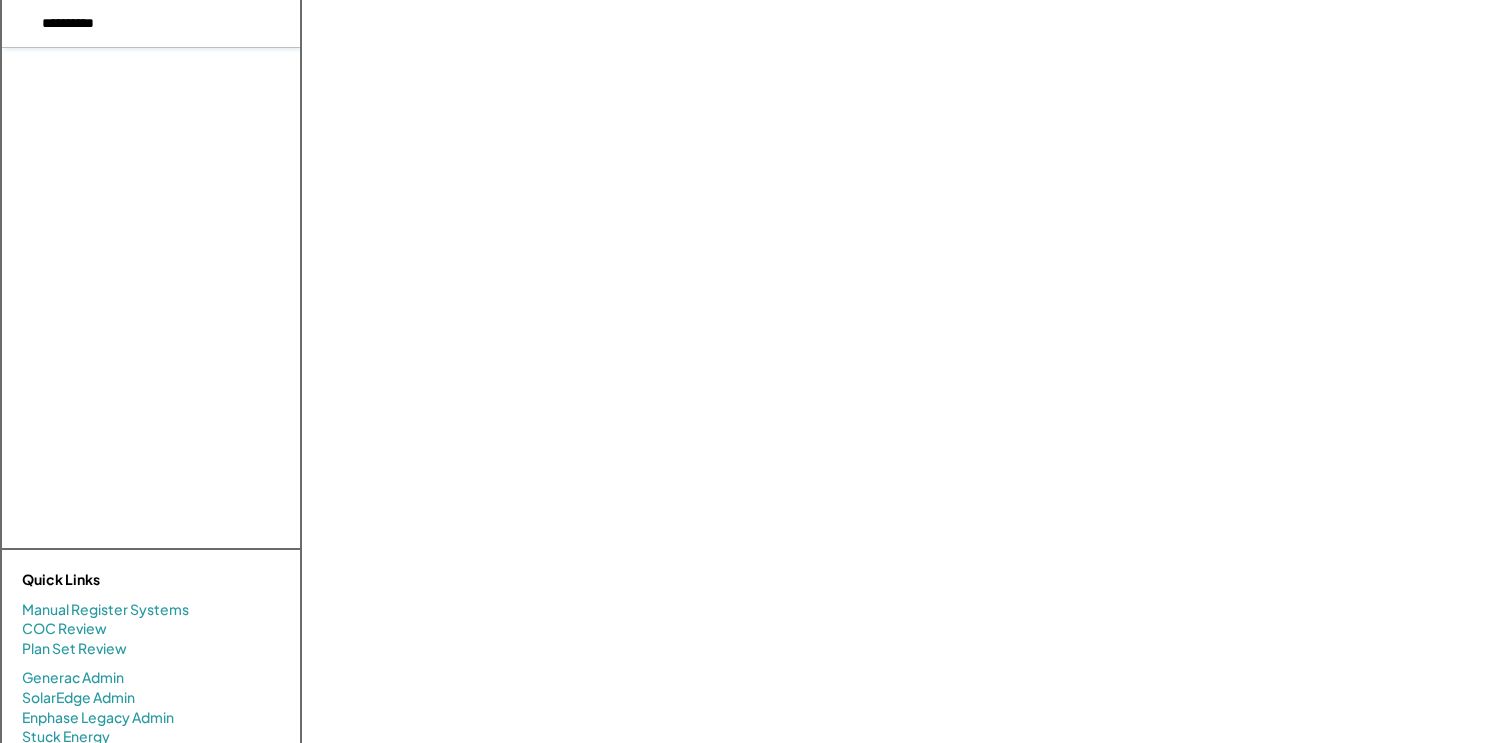 type on "**********" 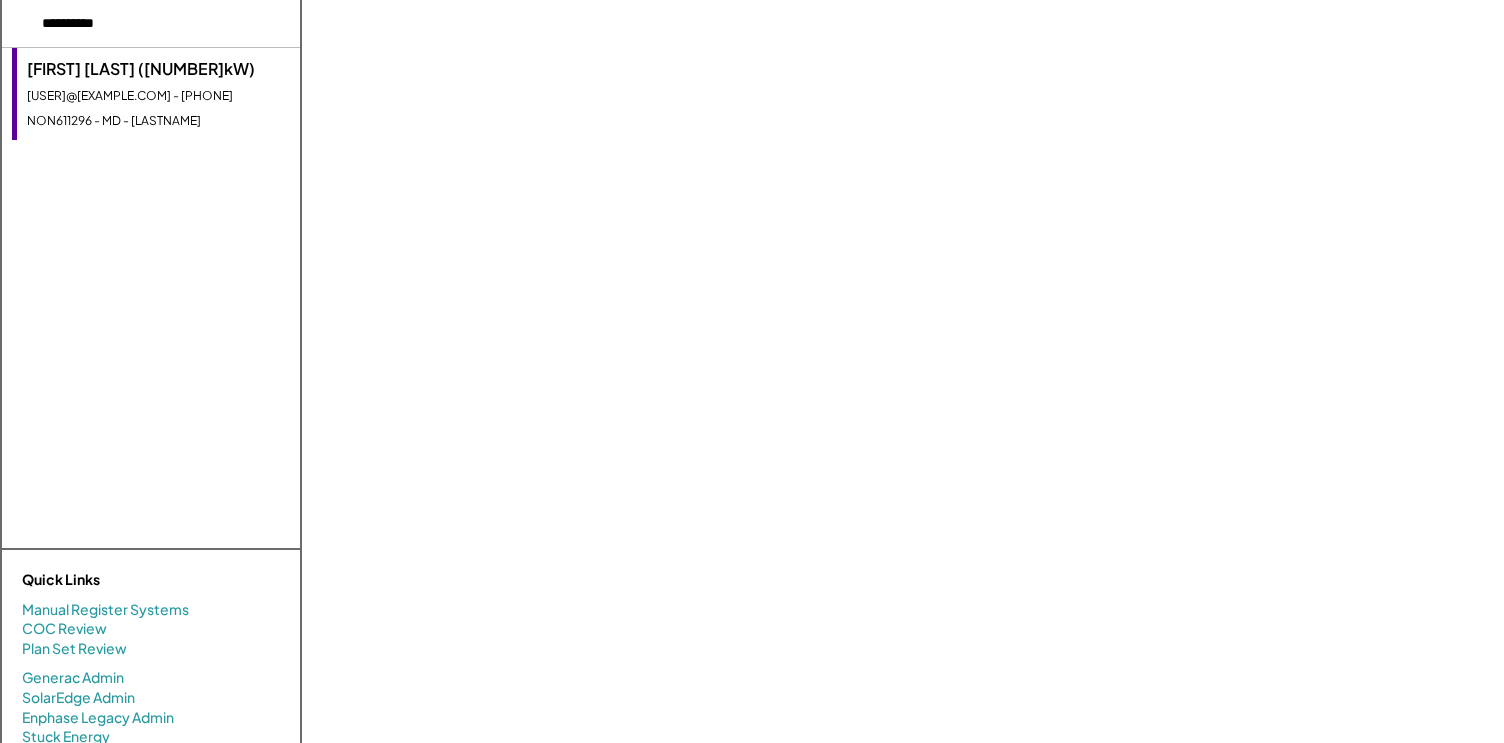 click on "[USER]@[EXAMPLE.COM] - [PHONE]" at bounding box center [158, 96] 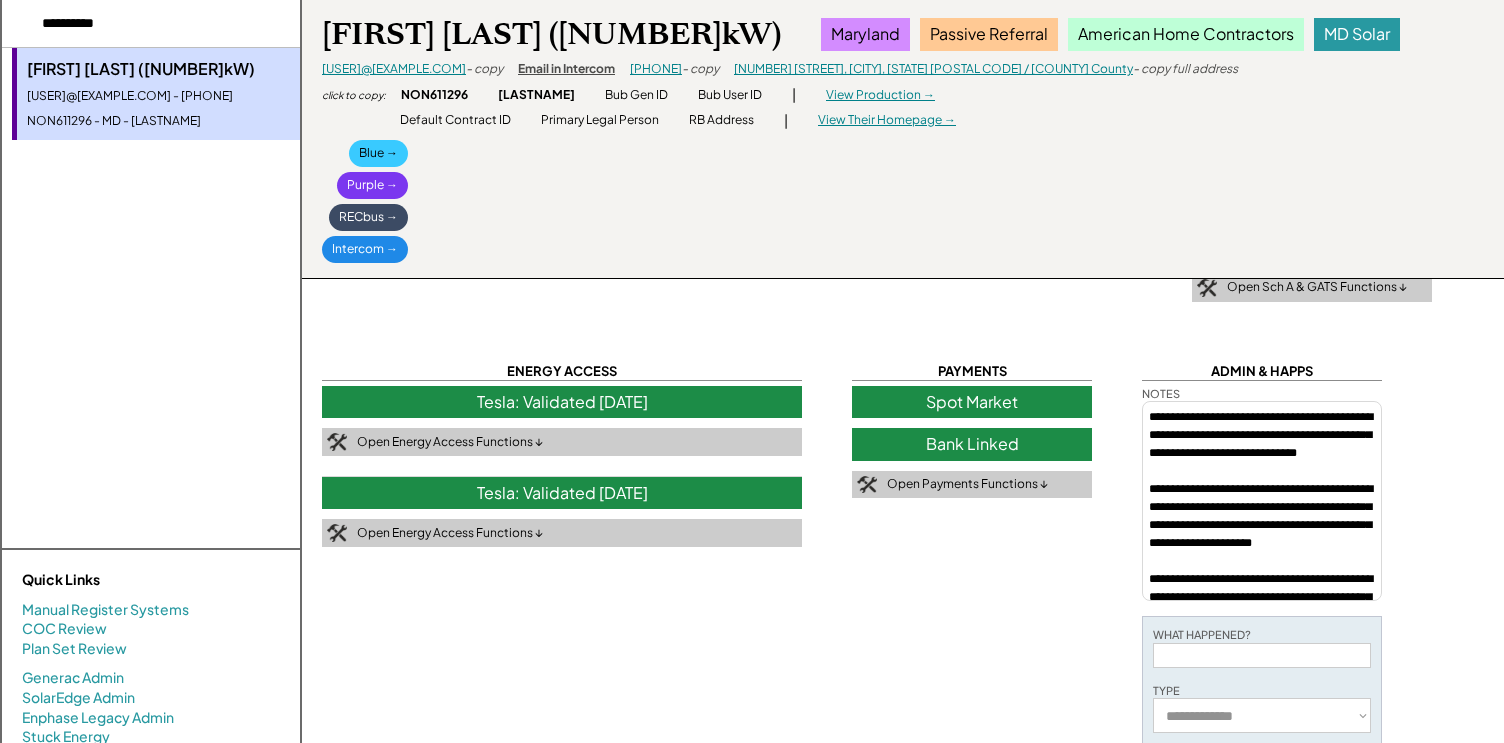 click on "Have Plan Set and Arrays" at bounding box center (732, 205) 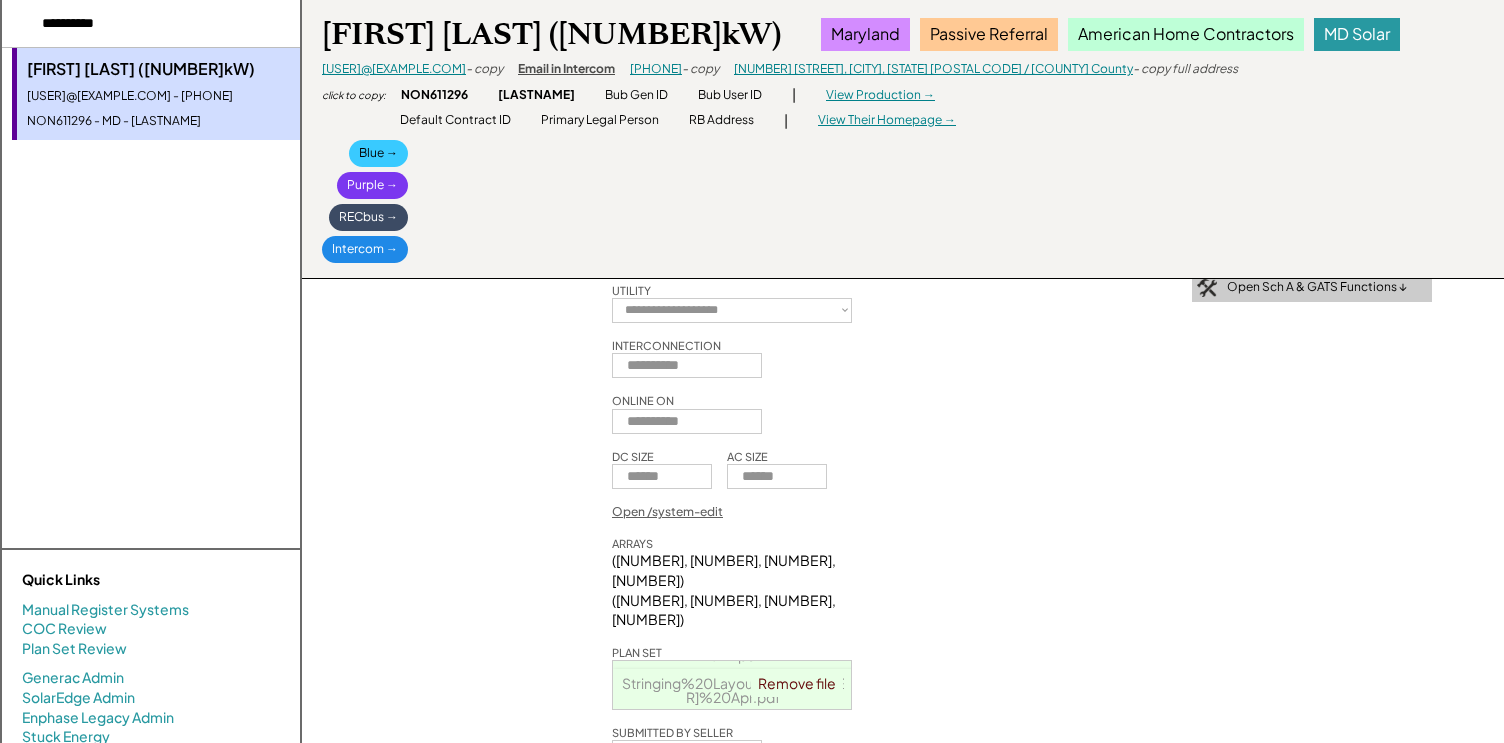 scroll, scrollTop: 55, scrollLeft: 0, axis: vertical 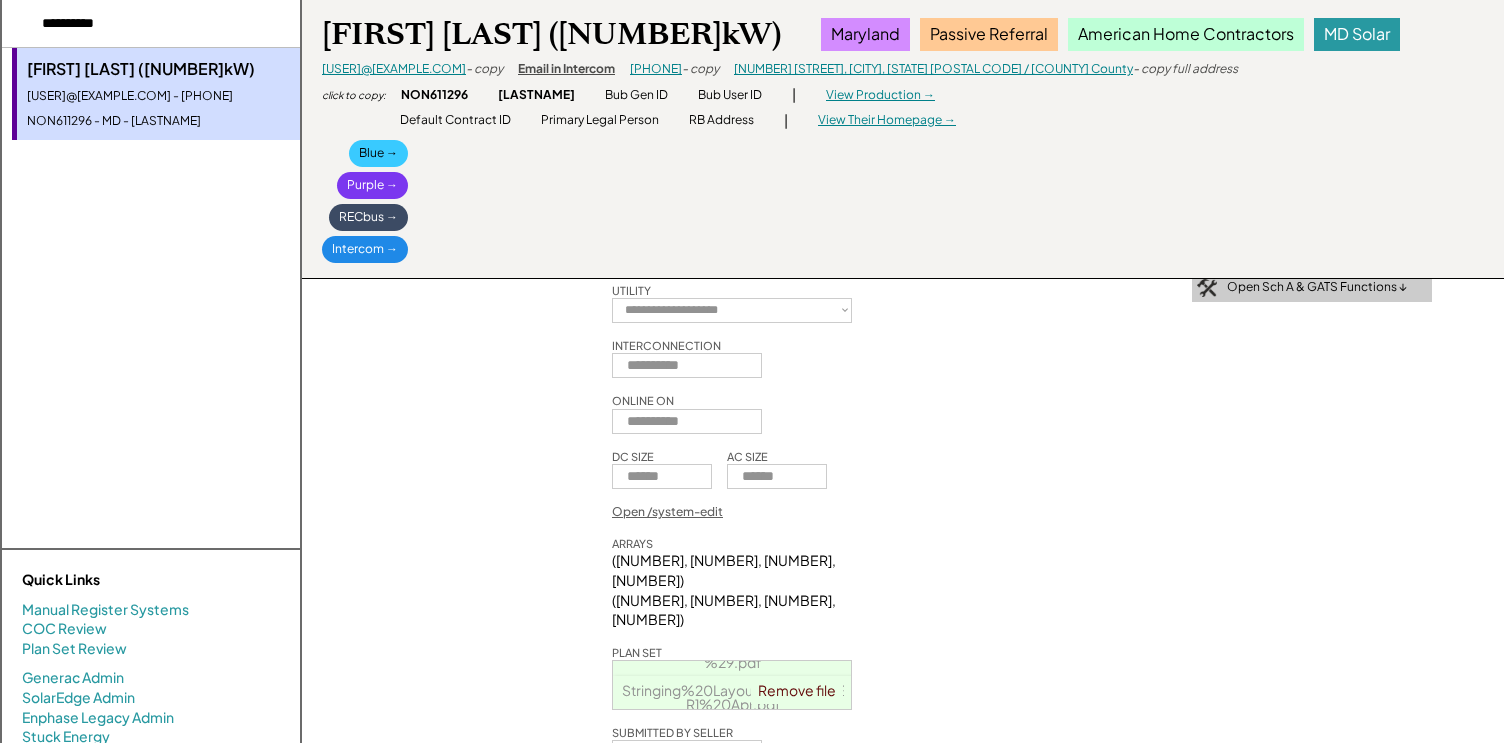 click on "Stringing%20Layout%20[NUMBER]%20Apr.pdf" at bounding box center (733, 697) 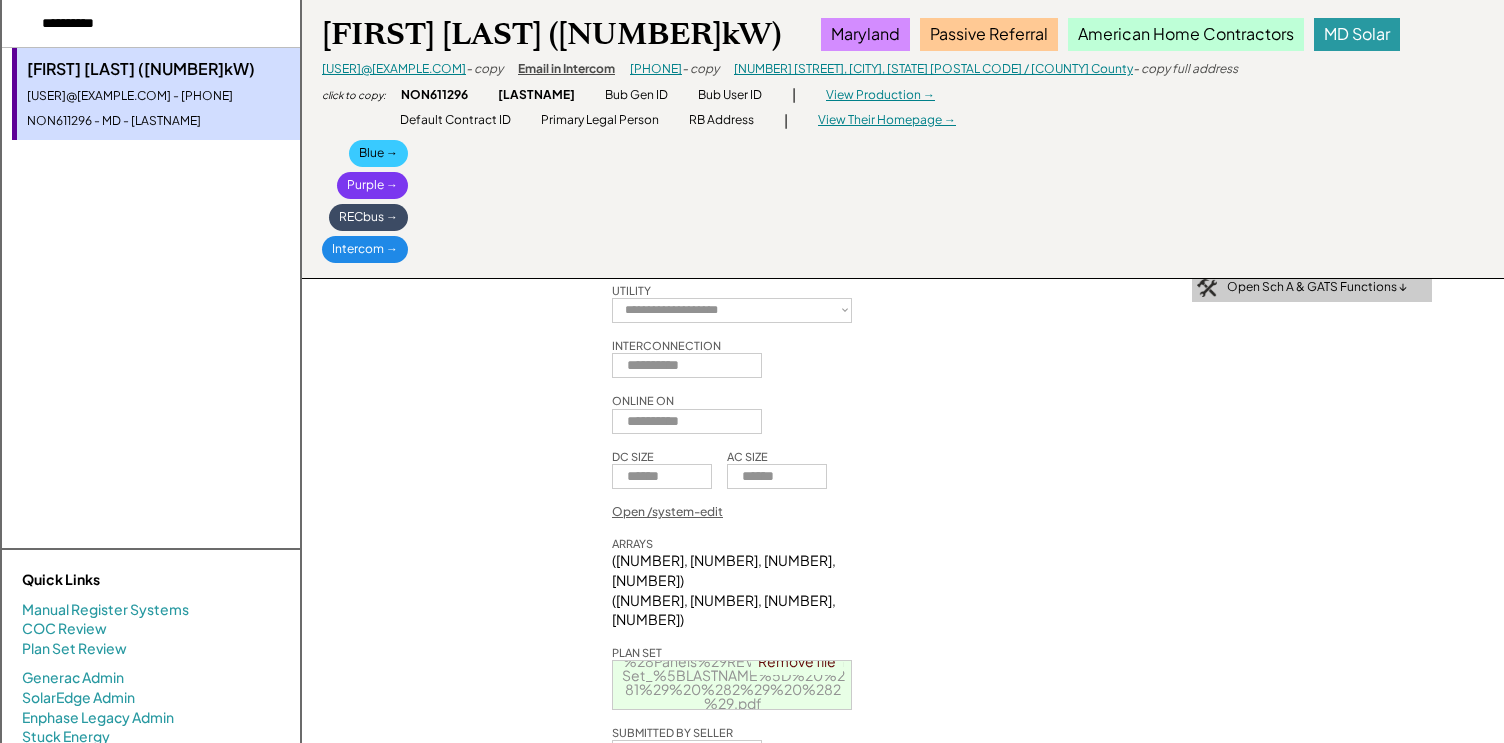 click on "%28Panels%29REV0_PermitPlanSet_%5BLASTNAME%5D%20%281%29%20%282%29%20%282%29.pdf" at bounding box center (733, 682) 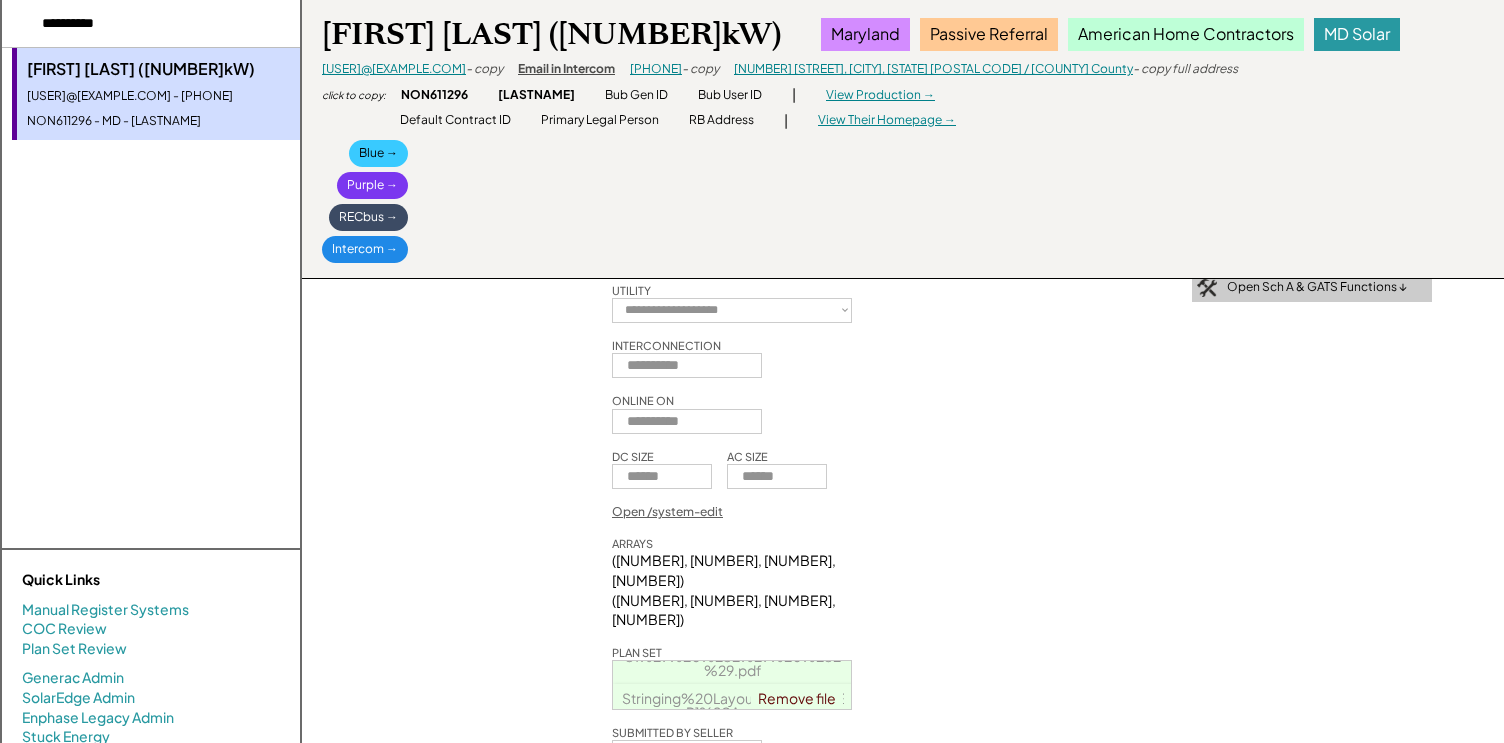 scroll, scrollTop: 65, scrollLeft: 0, axis: vertical 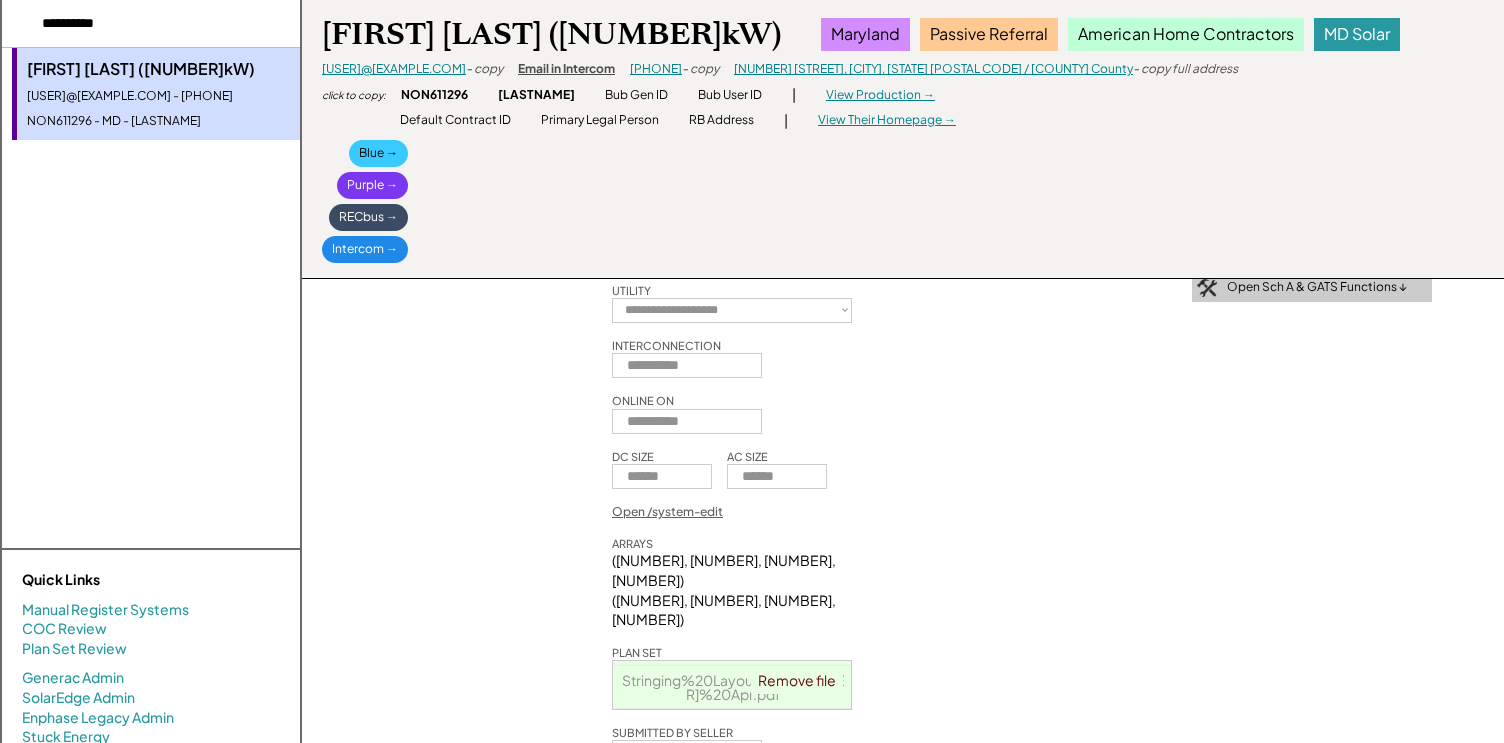 click on "Stringing%20Layout%20[NUMBER]%20Apr.pdf" at bounding box center (733, 687) 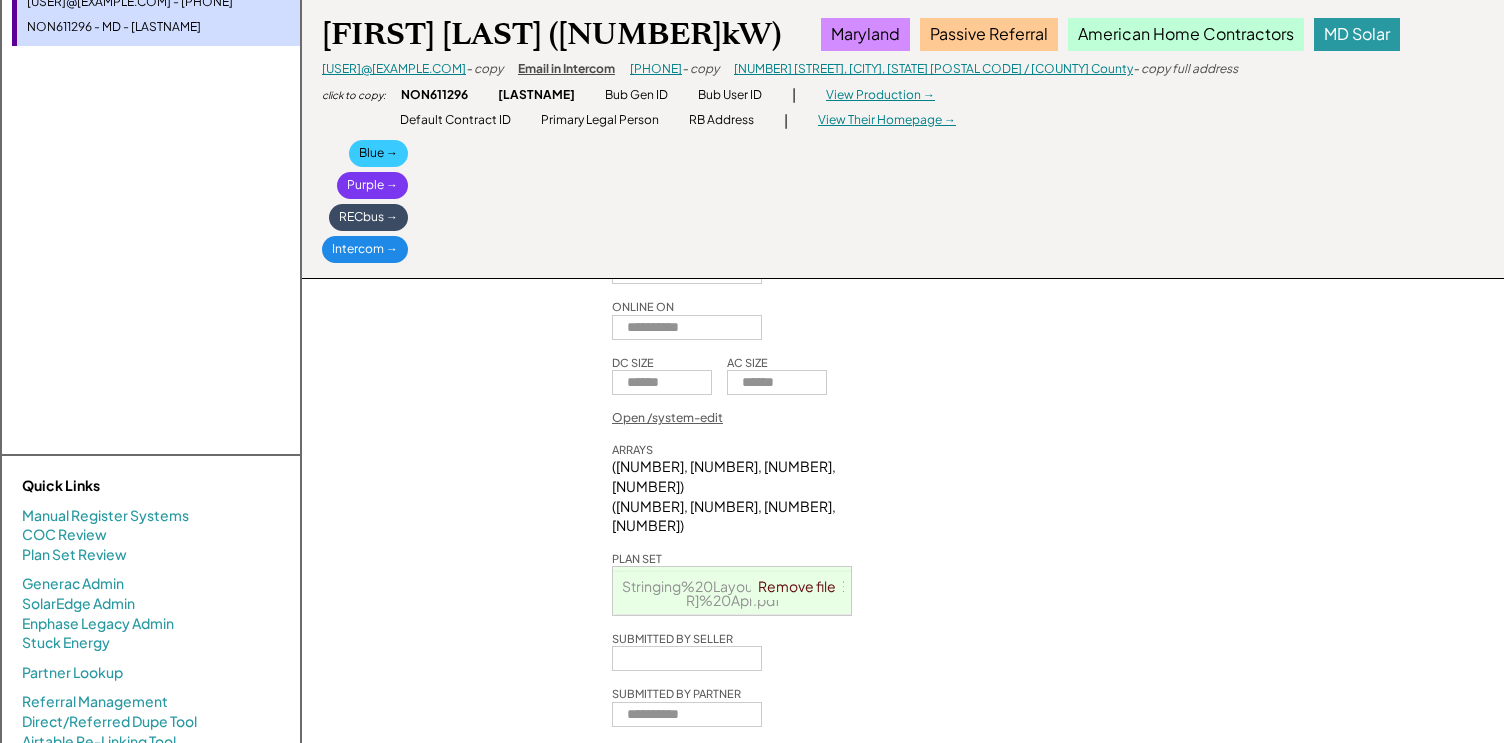 scroll, scrollTop: 0, scrollLeft: 0, axis: both 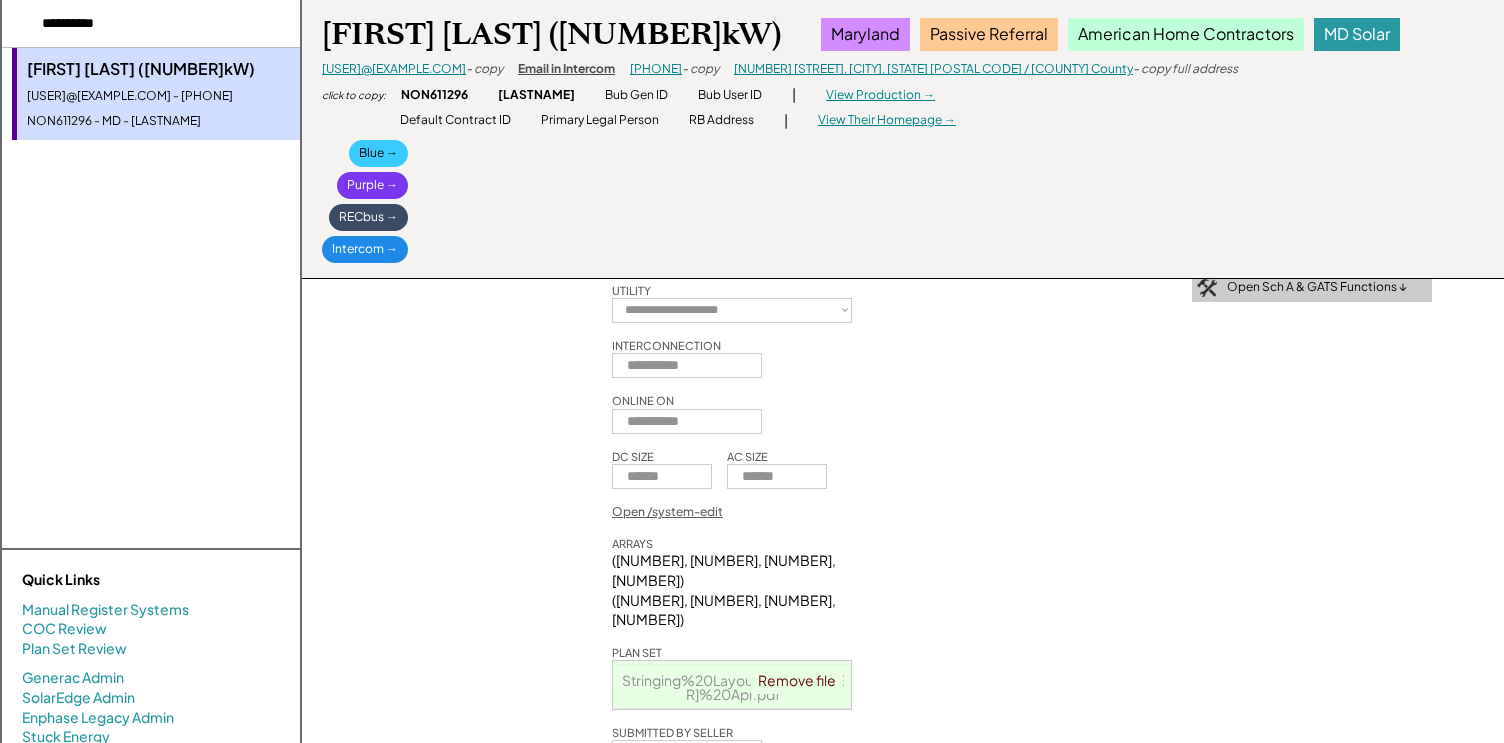 click on "Approved by MD" at bounding box center [1022, 205] 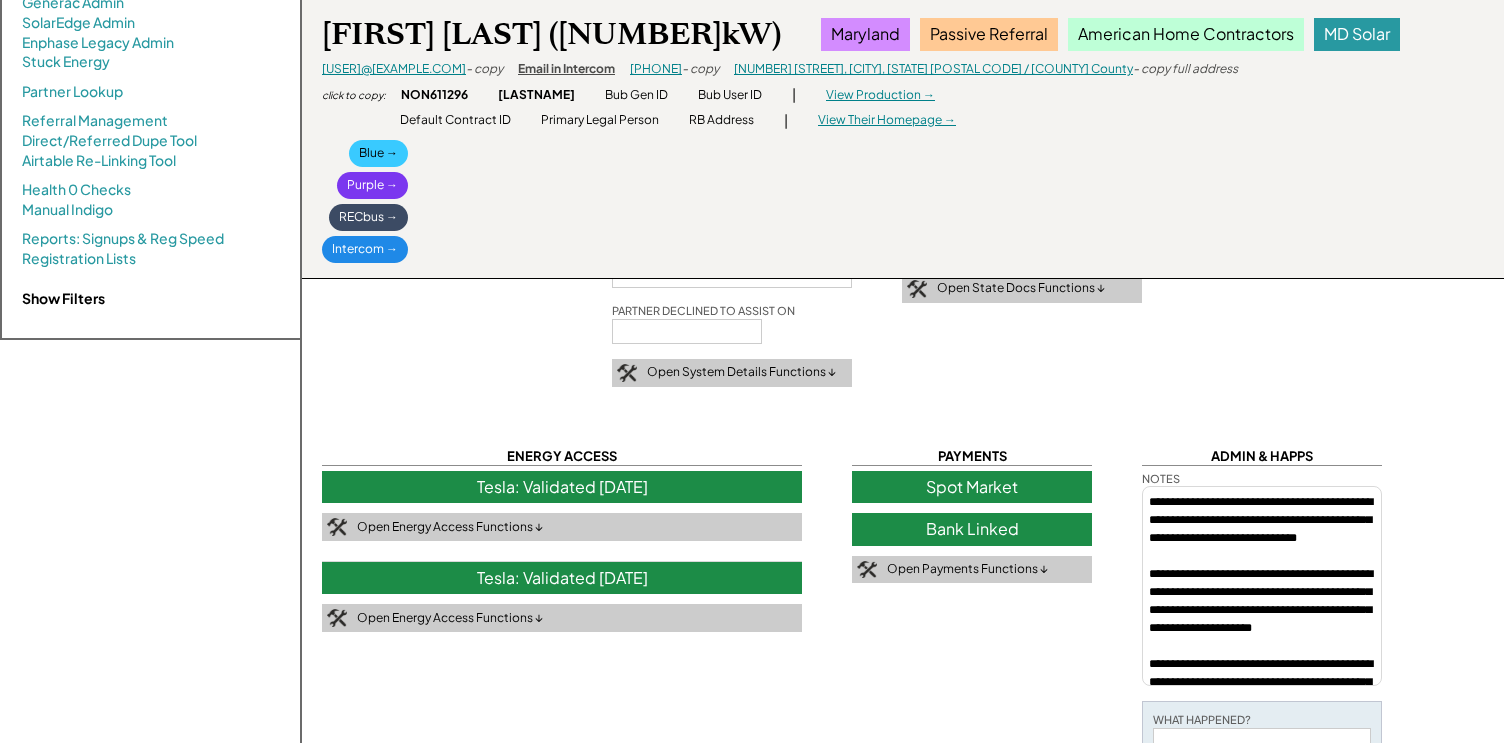 scroll, scrollTop: 699, scrollLeft: 0, axis: vertical 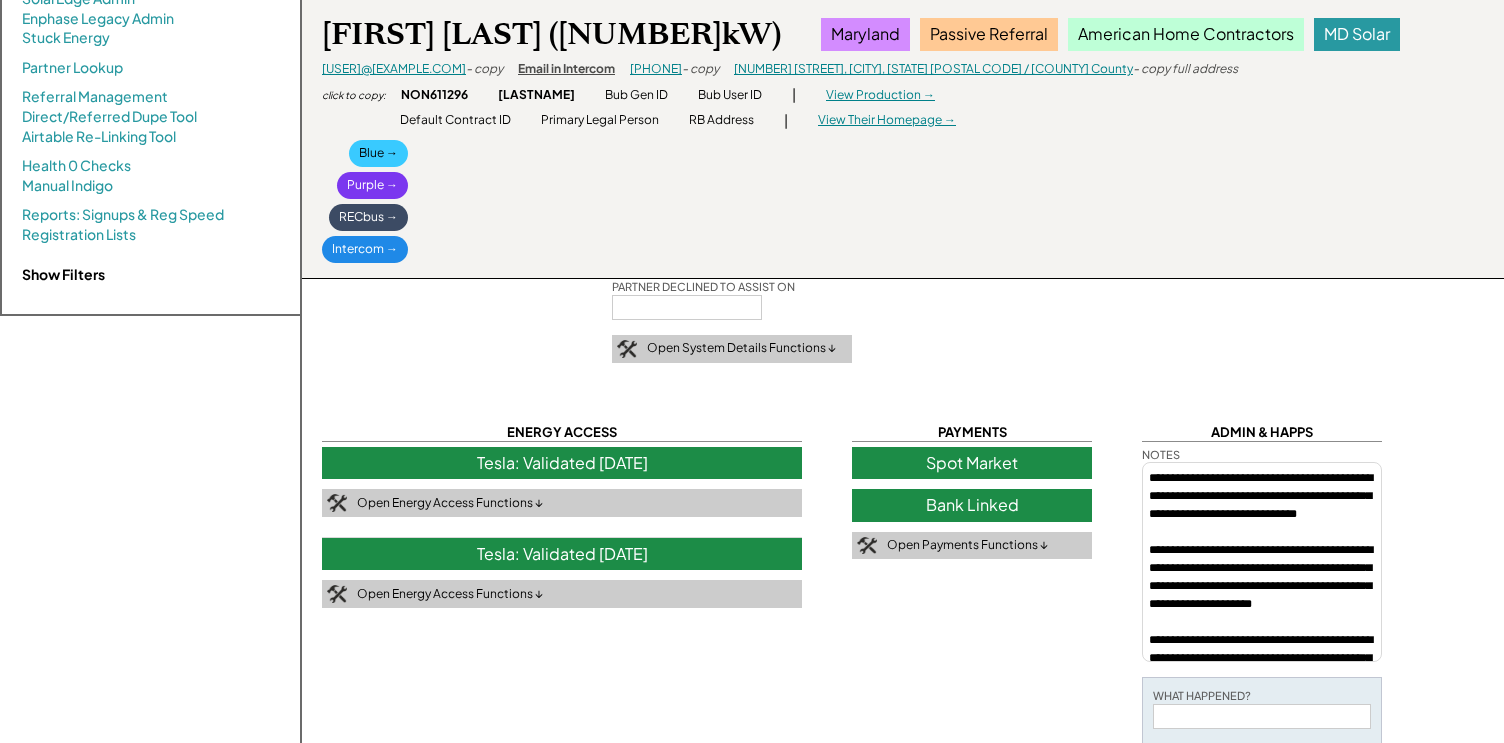 click on "**********" at bounding box center (1262, 562) 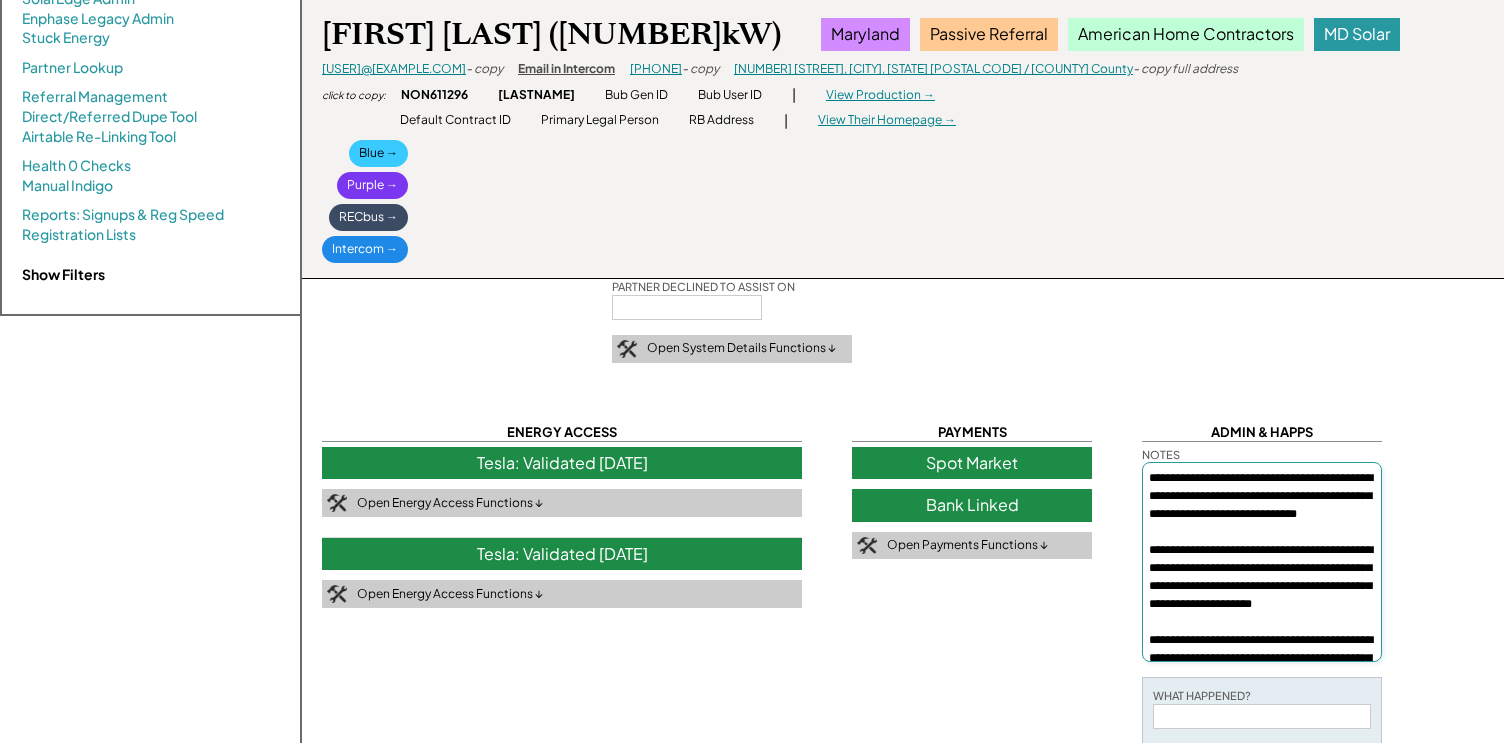 click on "**********" at bounding box center [1262, 562] 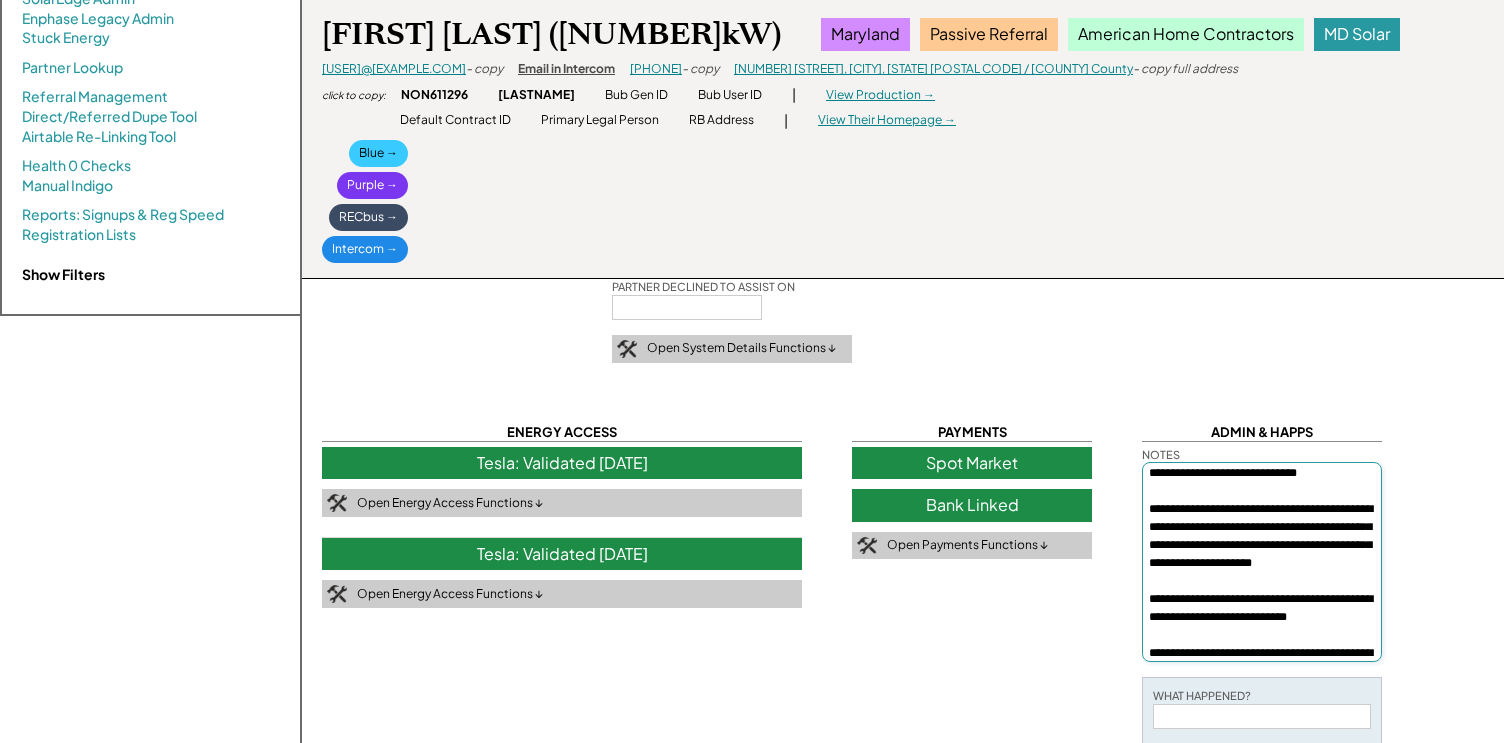 scroll, scrollTop: 59, scrollLeft: 0, axis: vertical 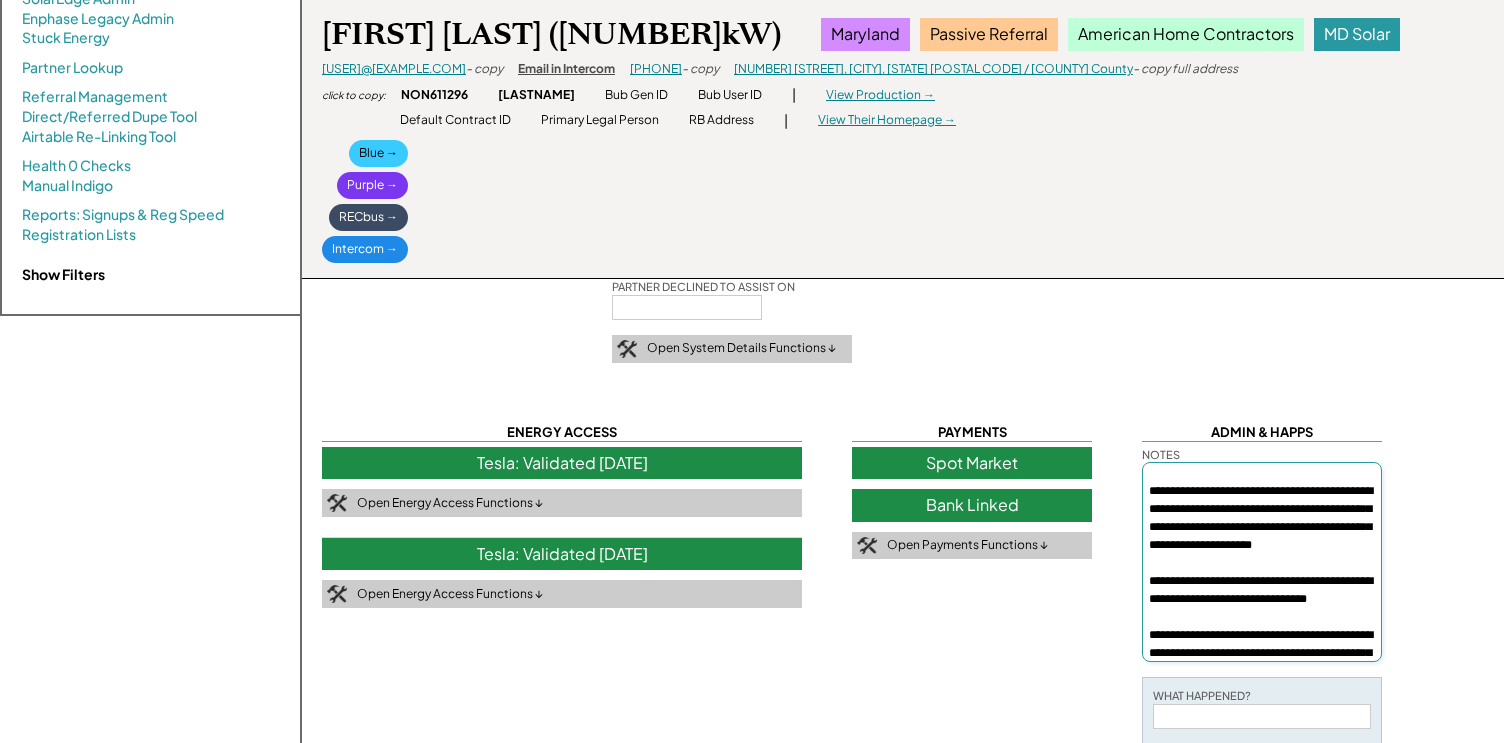 paste on "********" 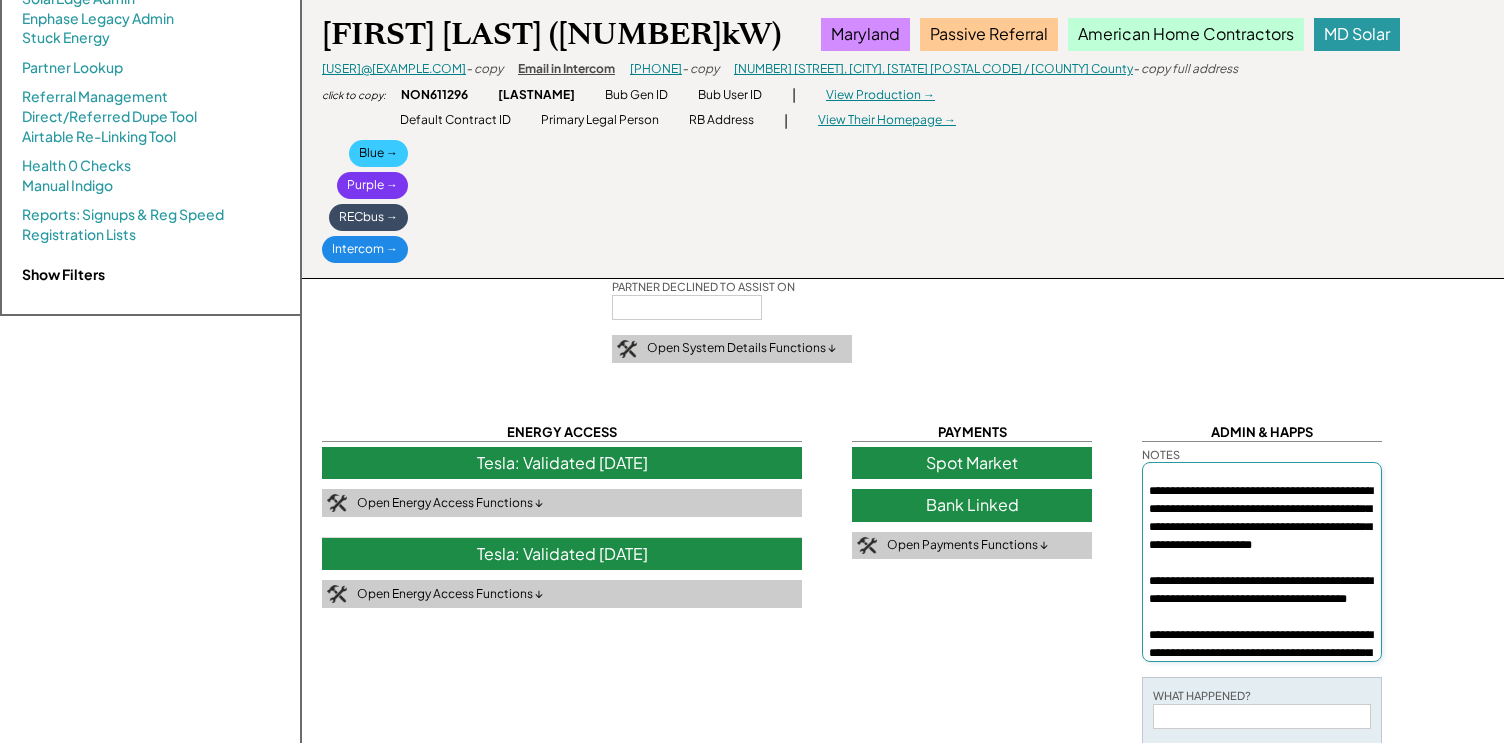 type on "**********" 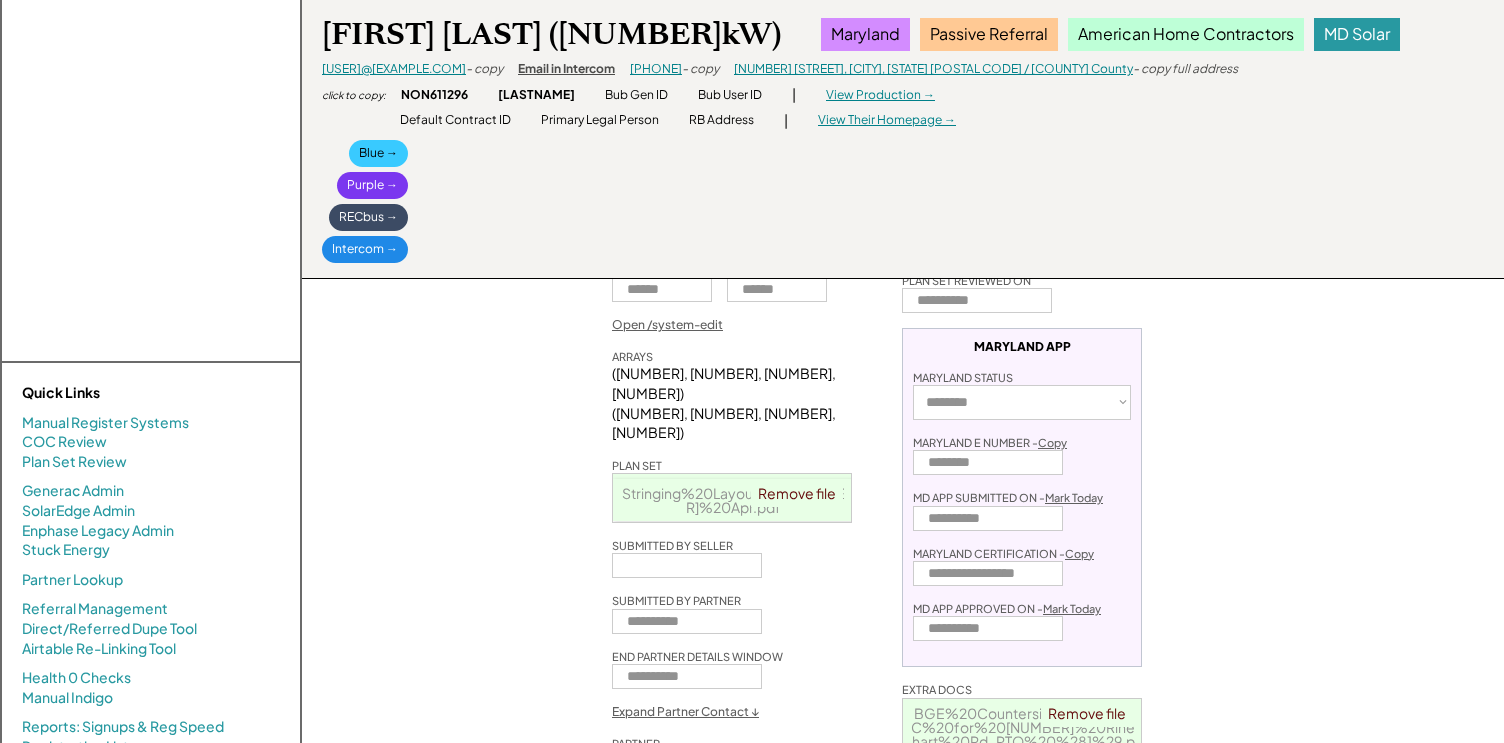 scroll, scrollTop: 0, scrollLeft: 0, axis: both 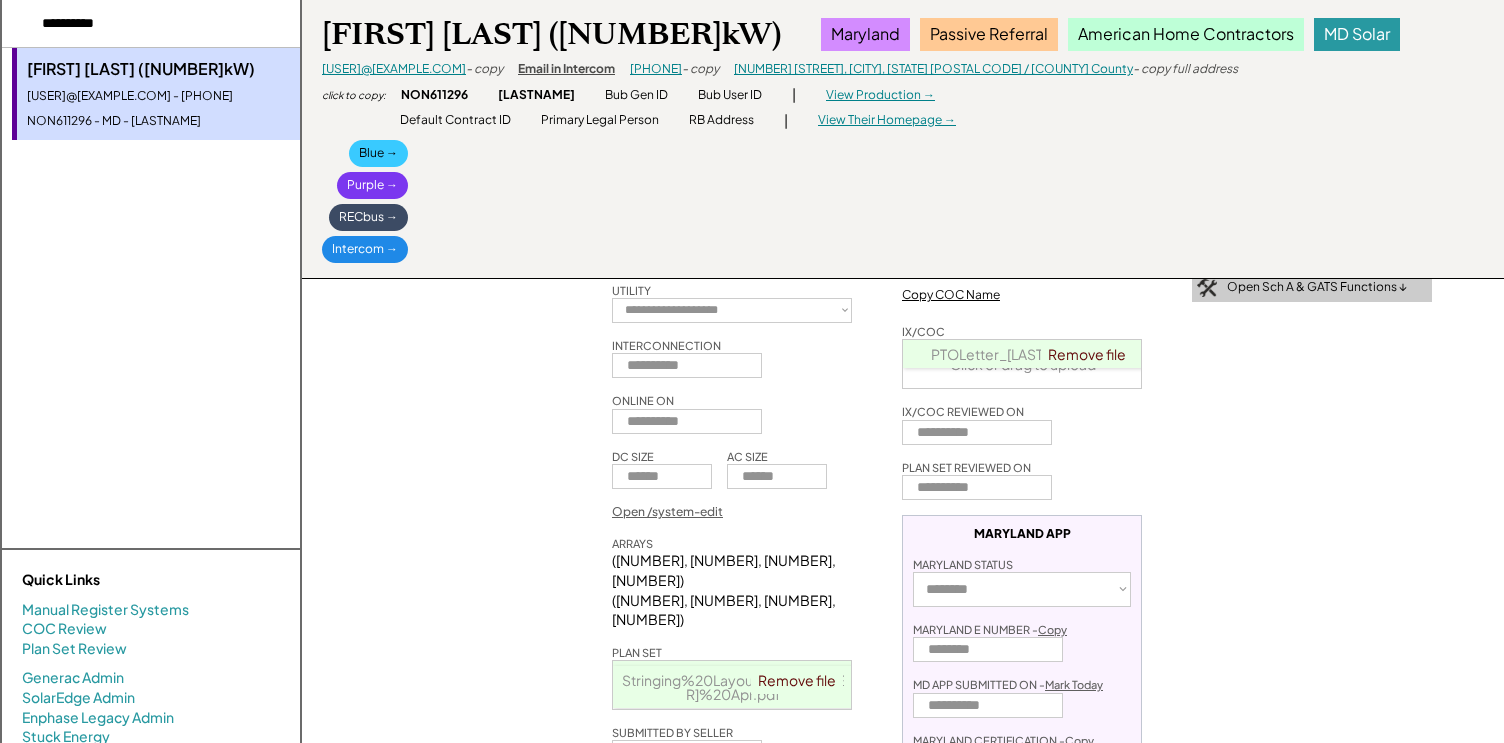 click at bounding box center (151, 24) 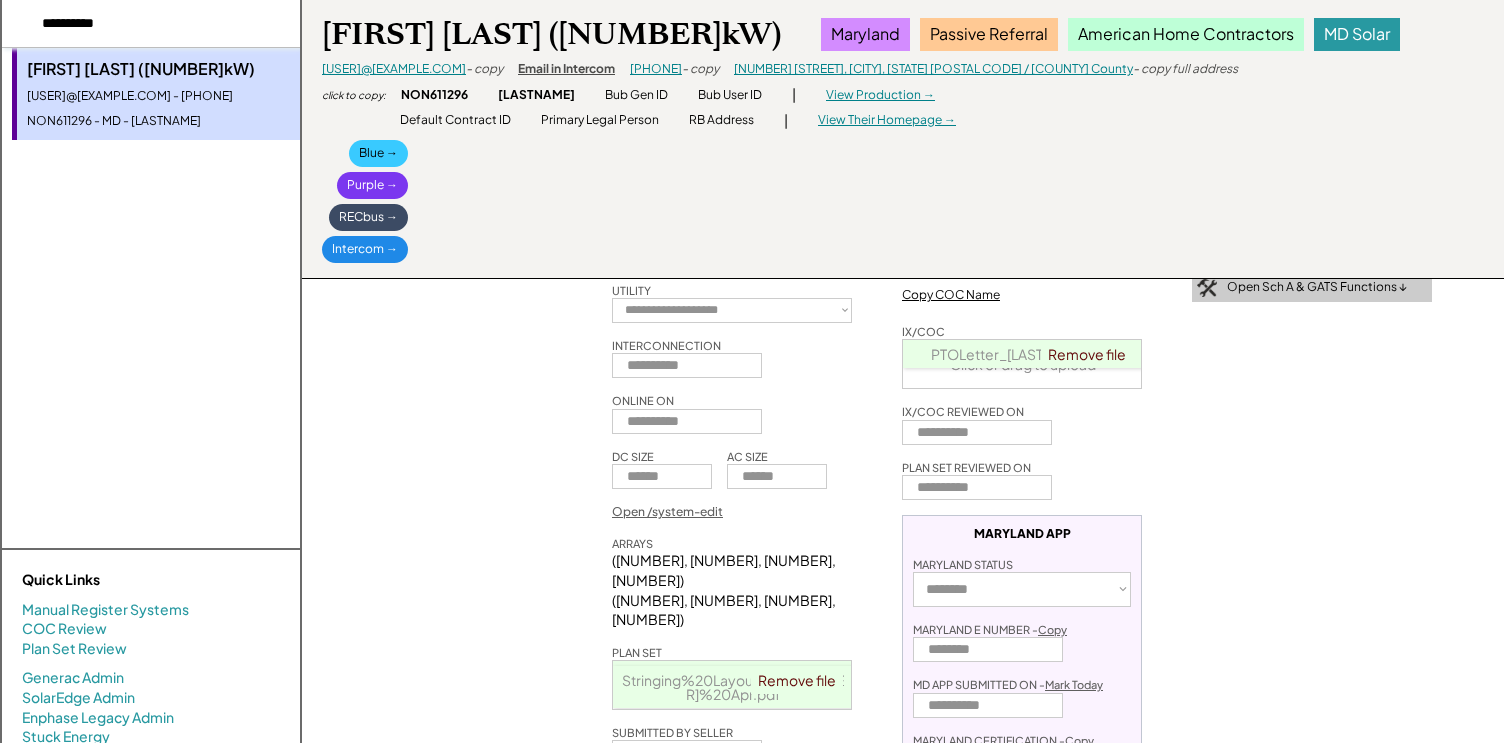 click at bounding box center (151, 24) 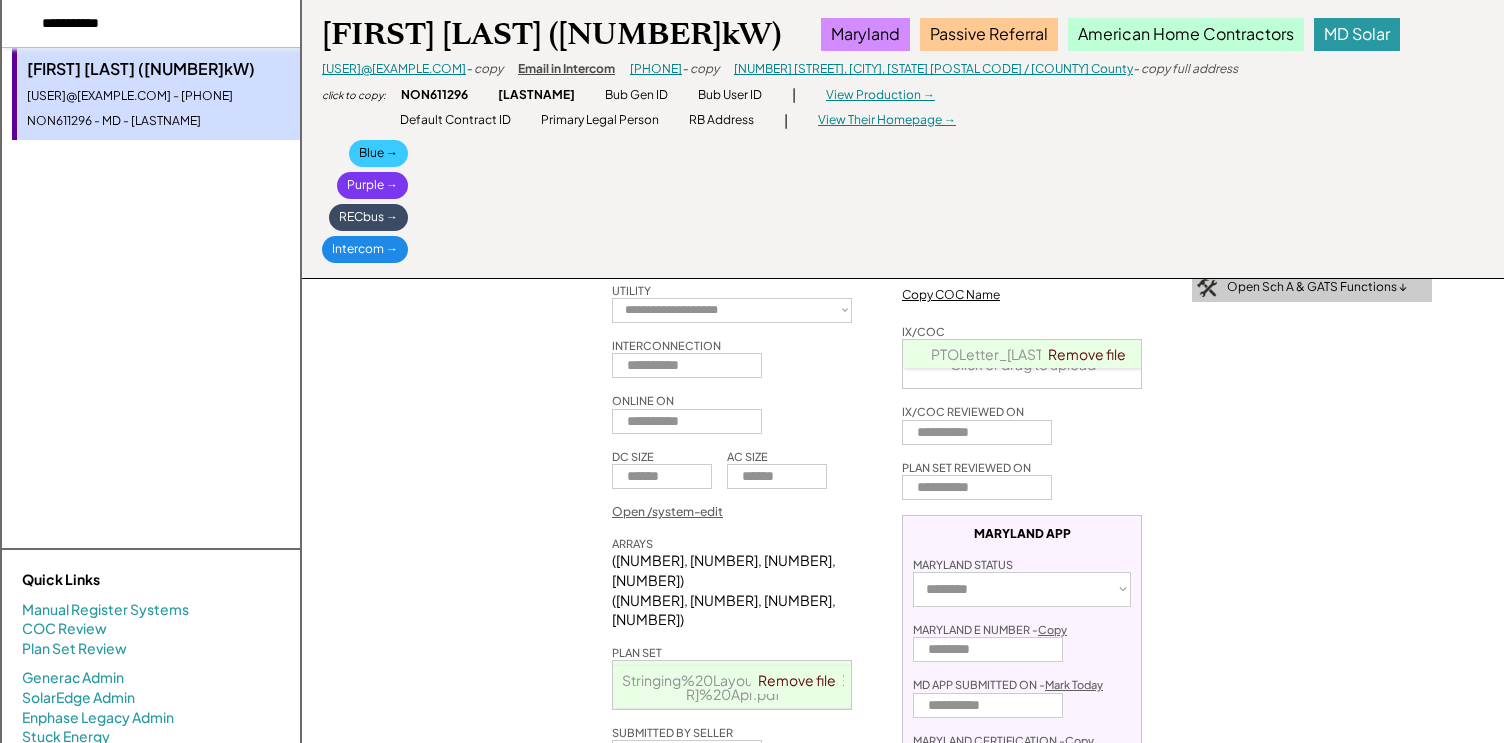 type on "**********" 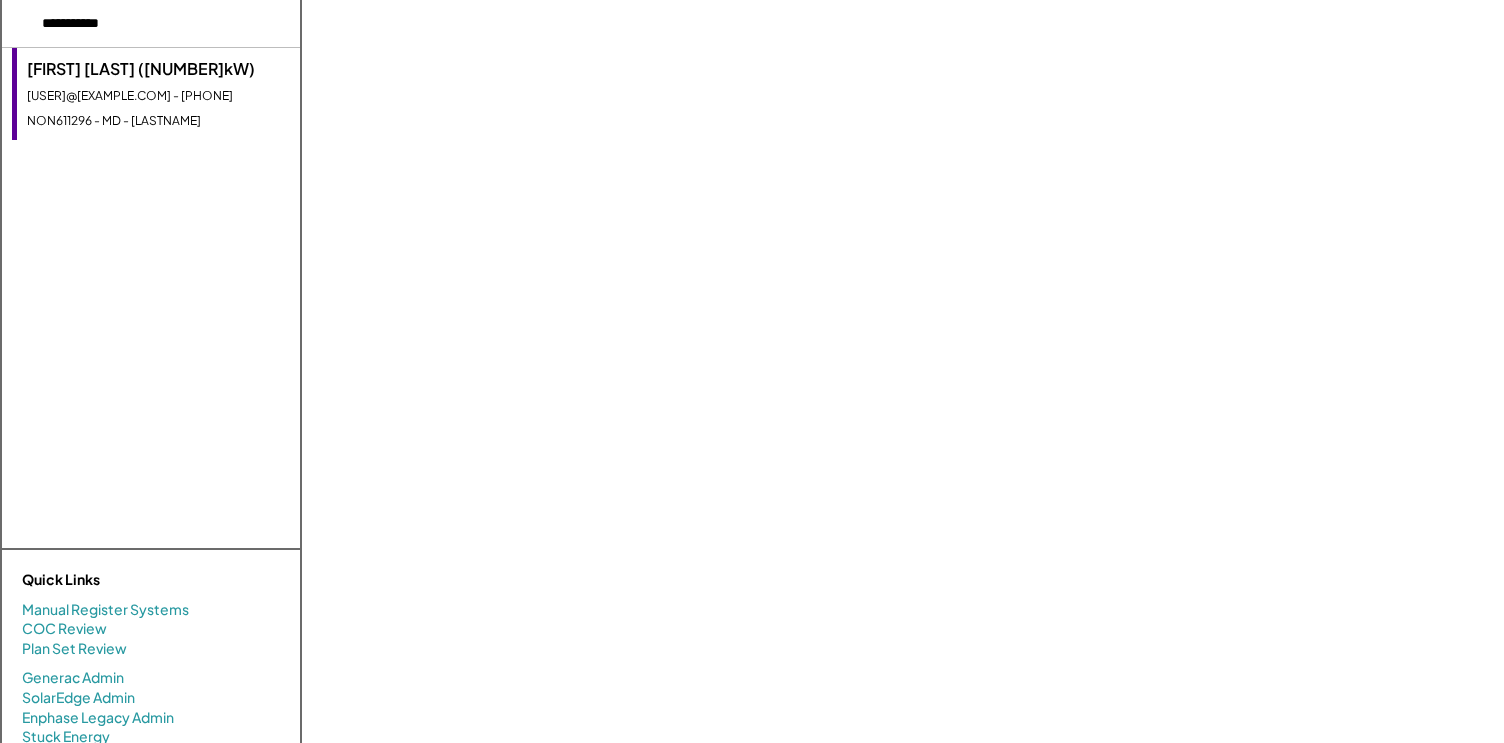 scroll, scrollTop: 0, scrollLeft: 0, axis: both 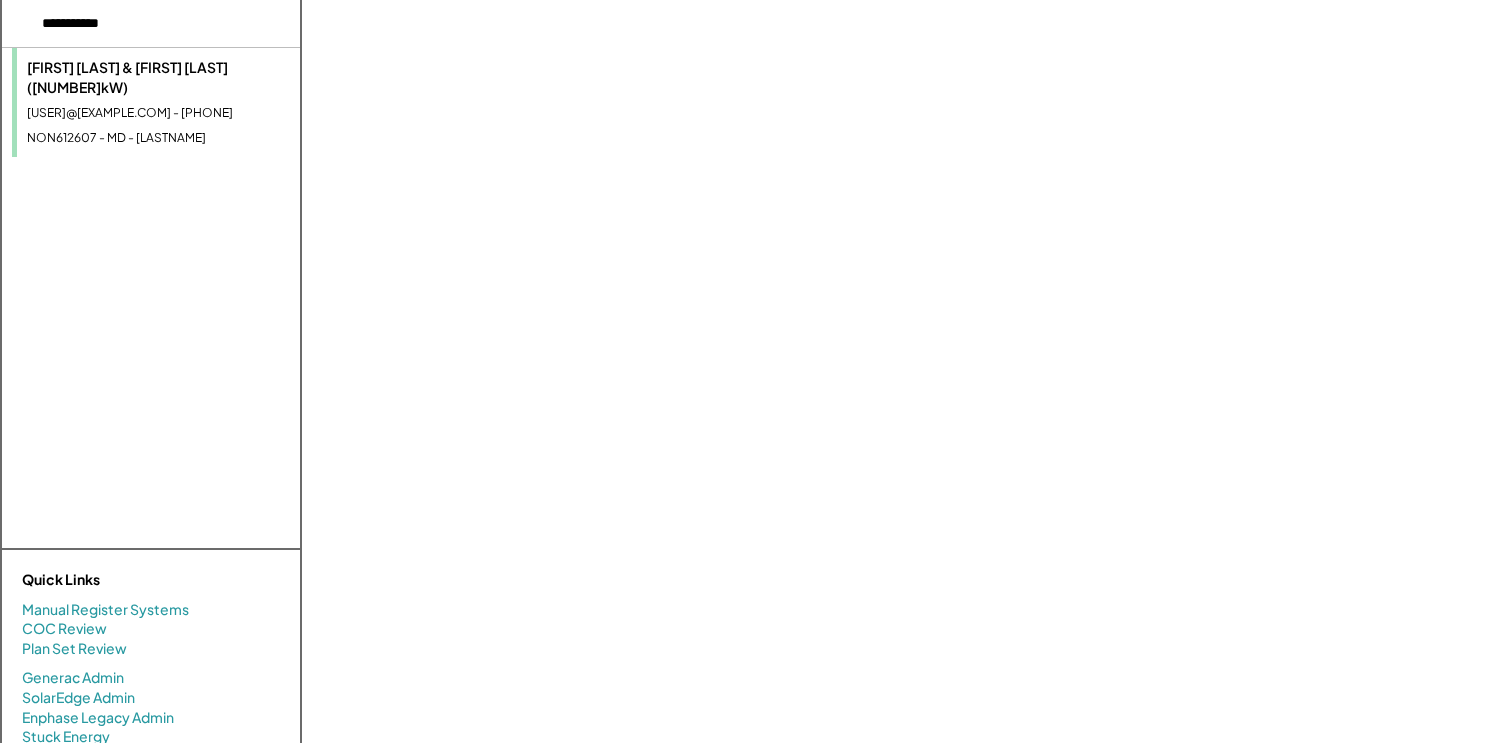 click on "[FIRST] [LAST] & [FIRST] [LAST] ([NUMBER]kW)" at bounding box center (158, 77) 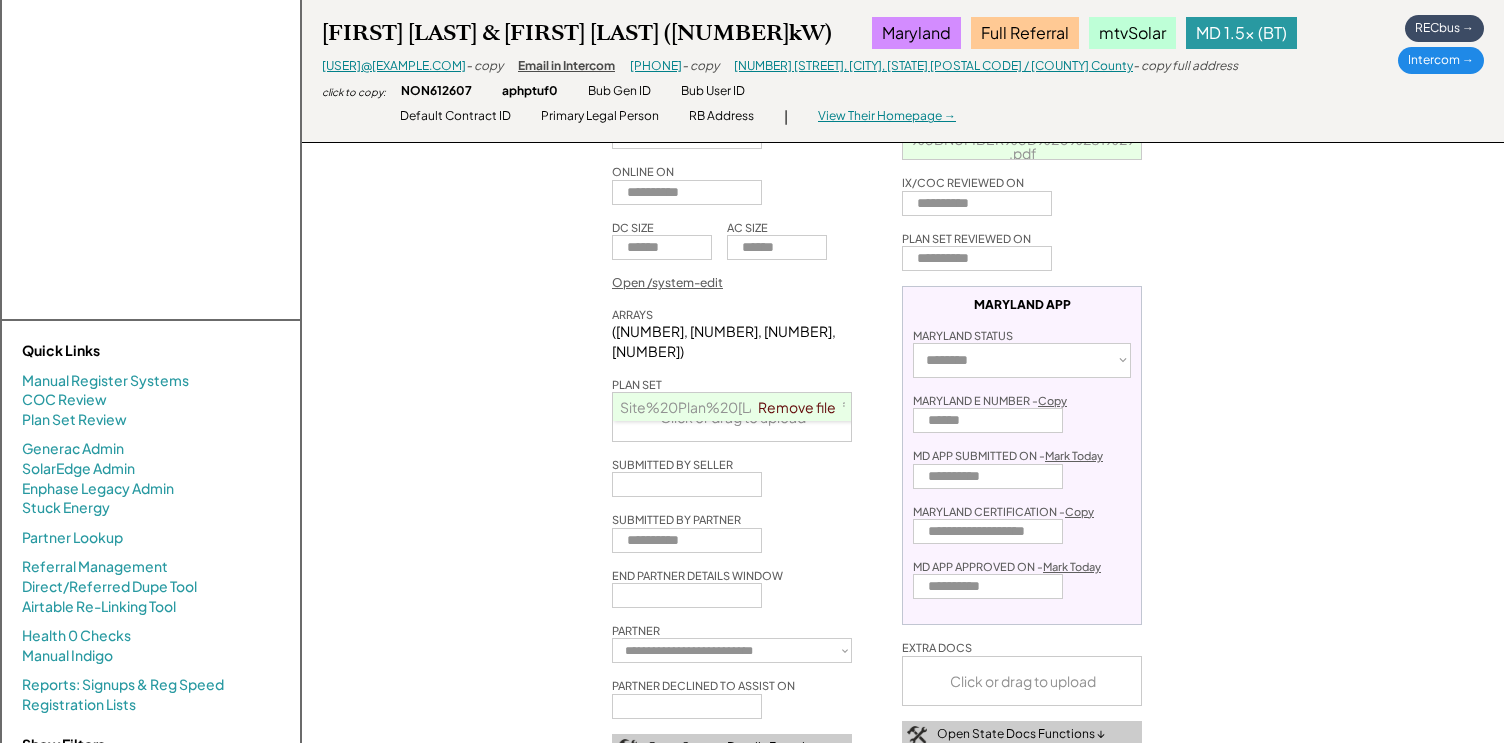 scroll, scrollTop: 249, scrollLeft: 0, axis: vertical 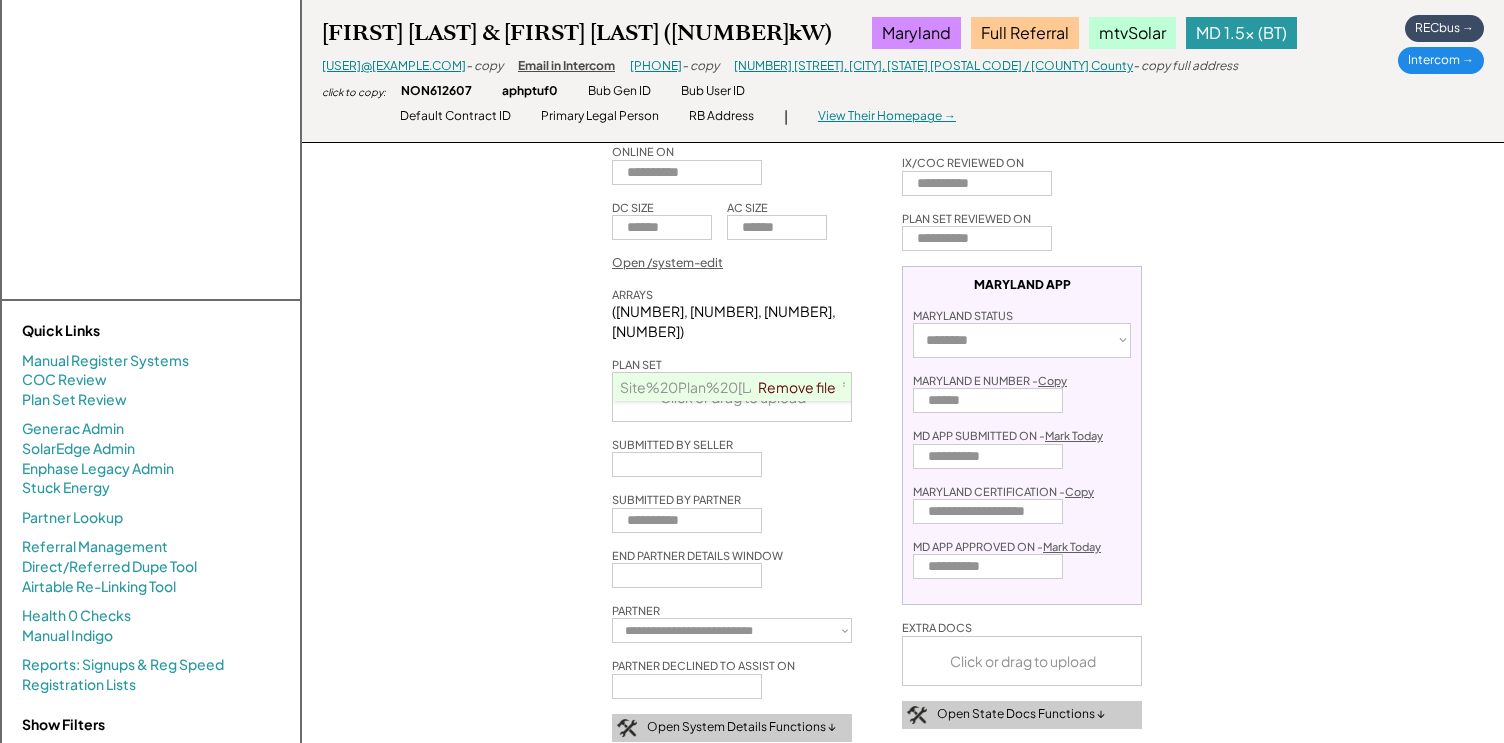 click at bounding box center [988, 511] 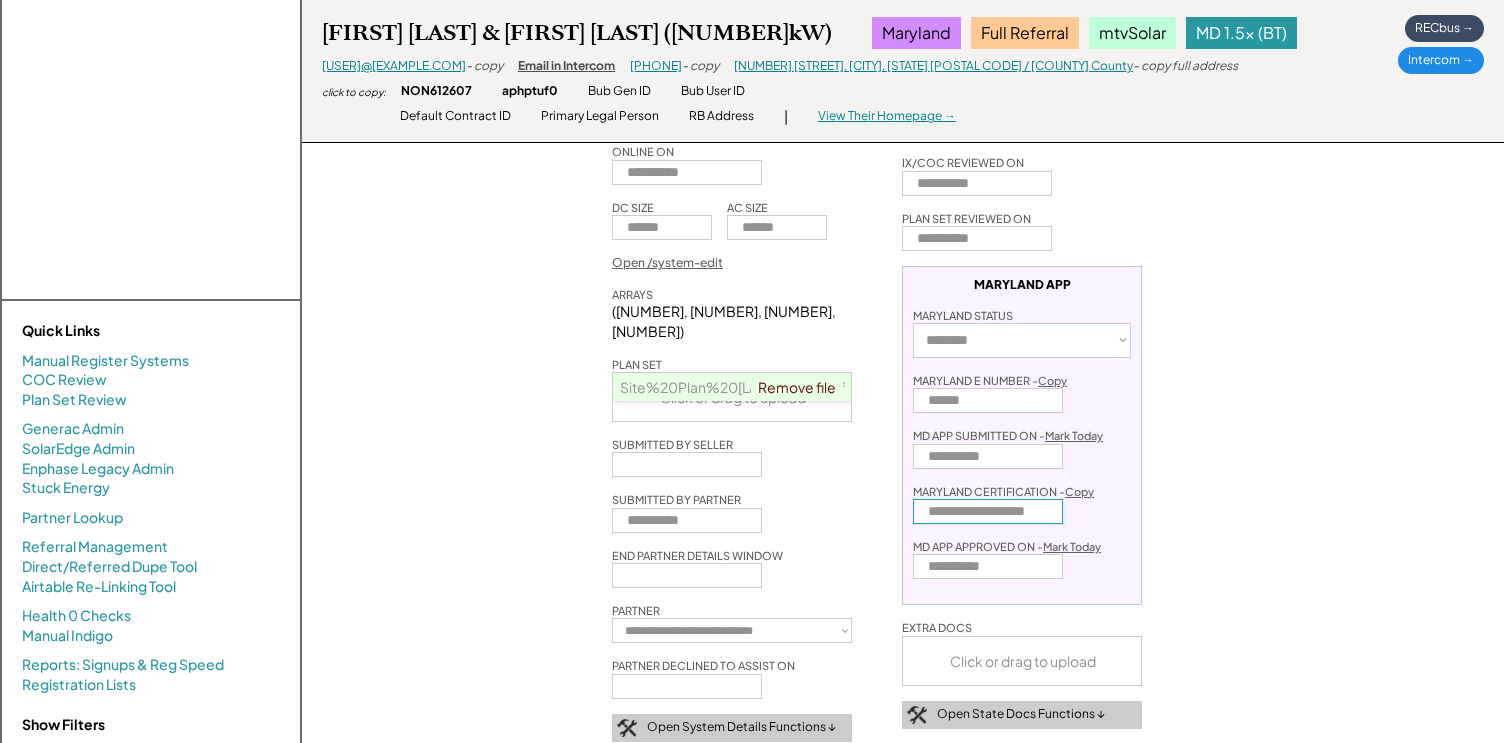 click at bounding box center [988, 511] 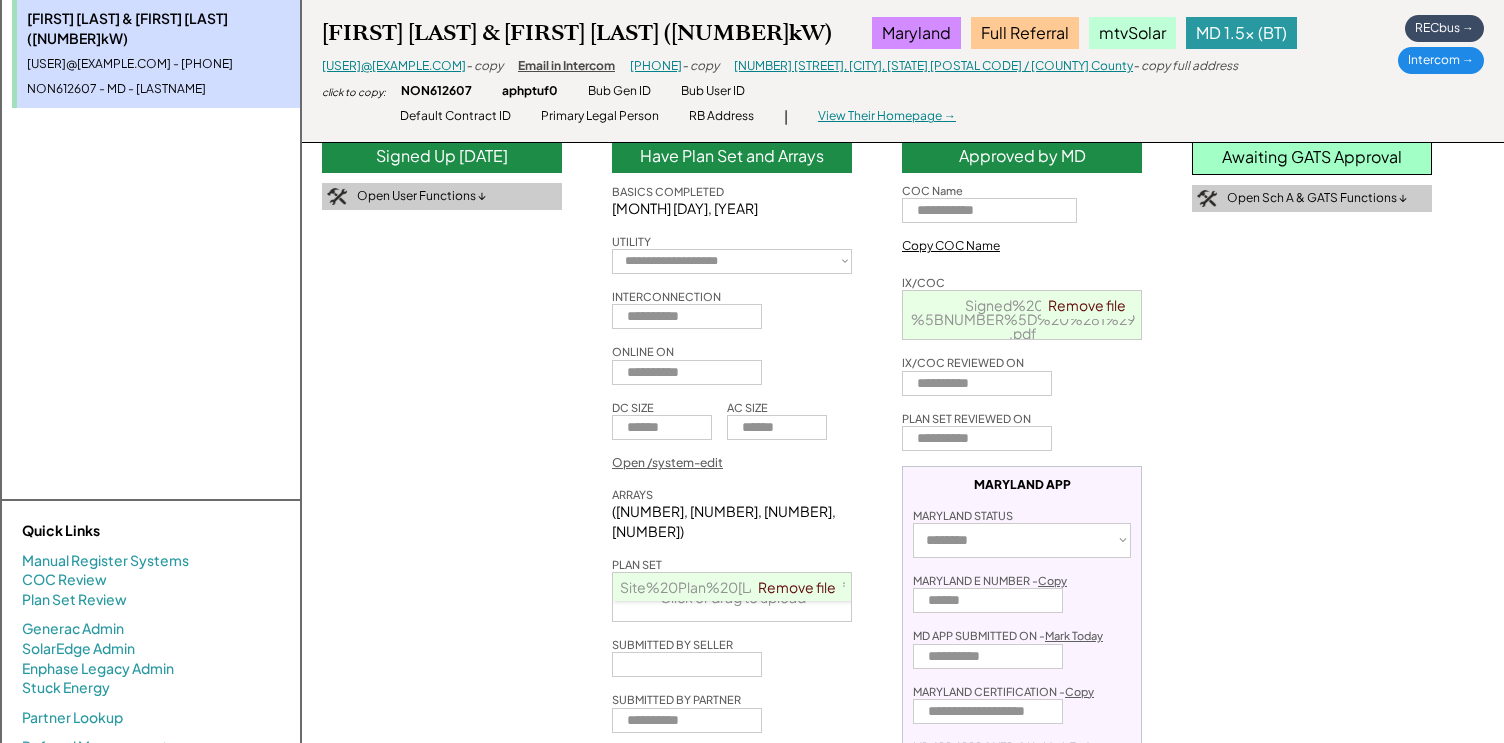 scroll, scrollTop: 0, scrollLeft: 0, axis: both 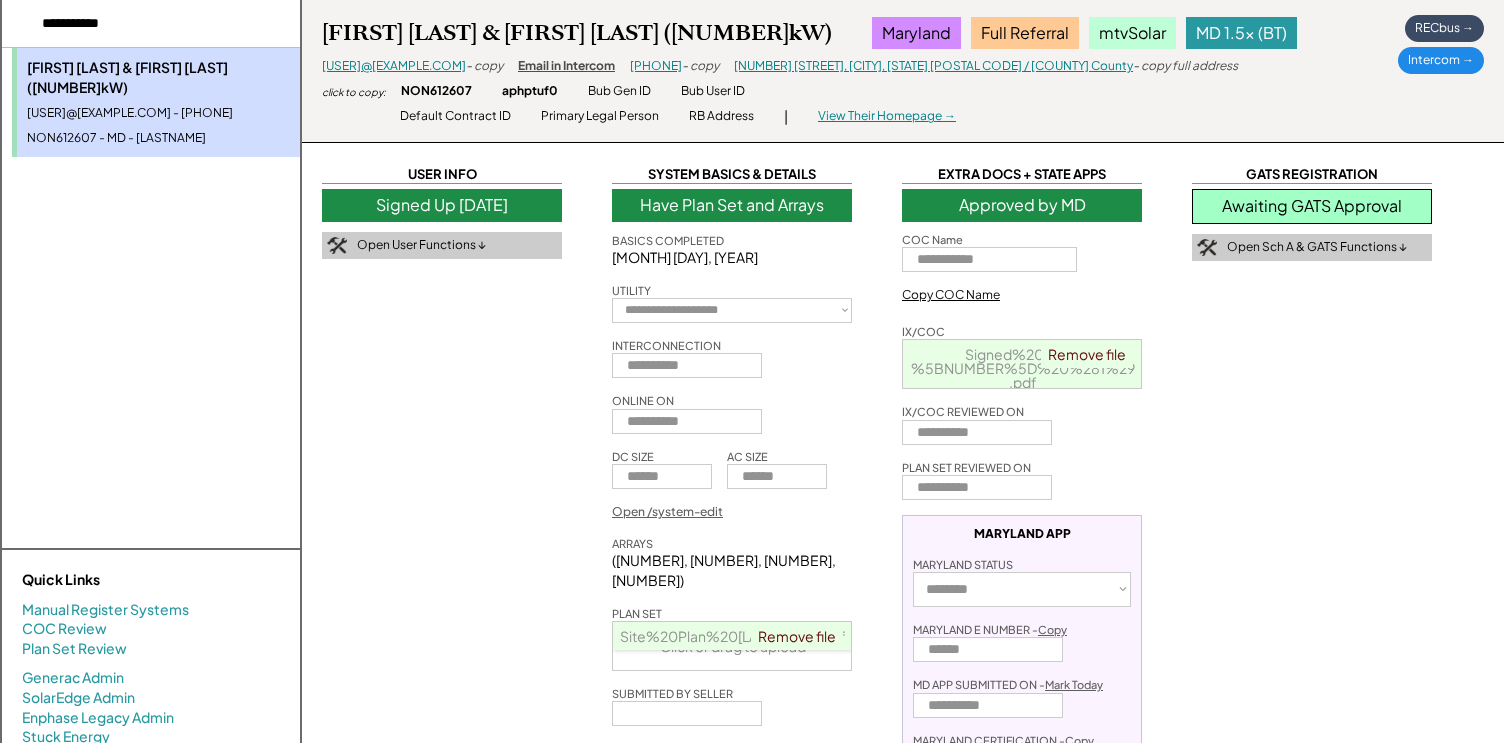 click on "**********" at bounding box center [903, 989] 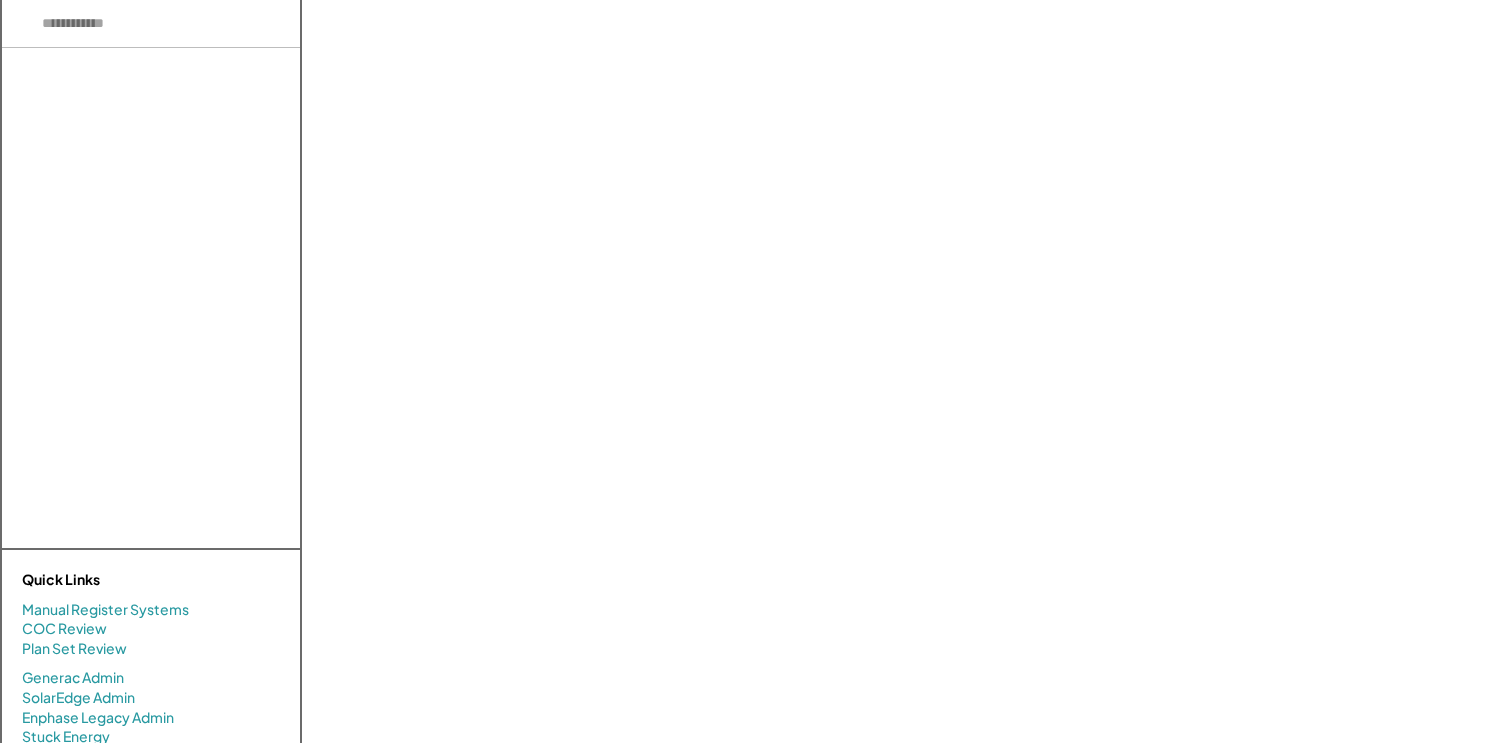 scroll, scrollTop: 0, scrollLeft: 0, axis: both 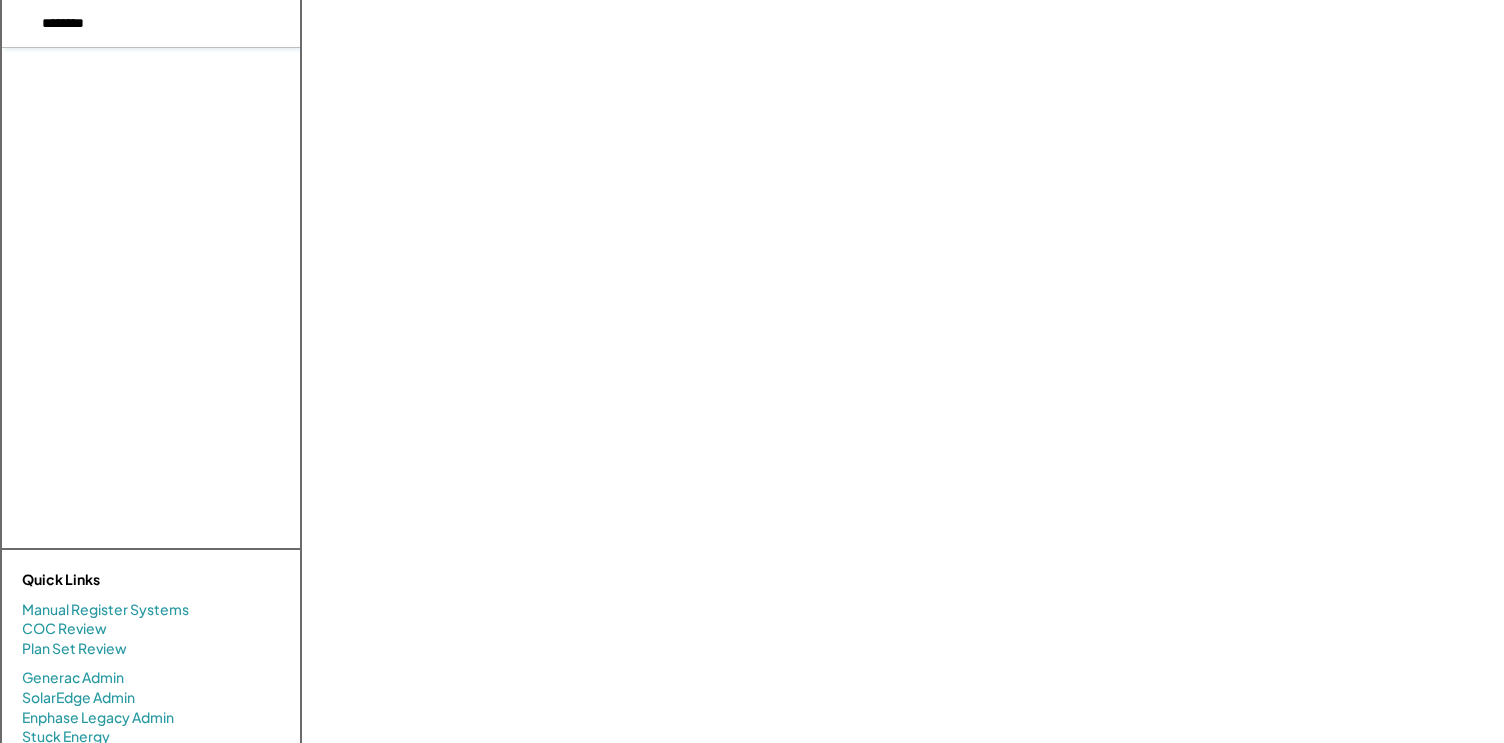 type on "********" 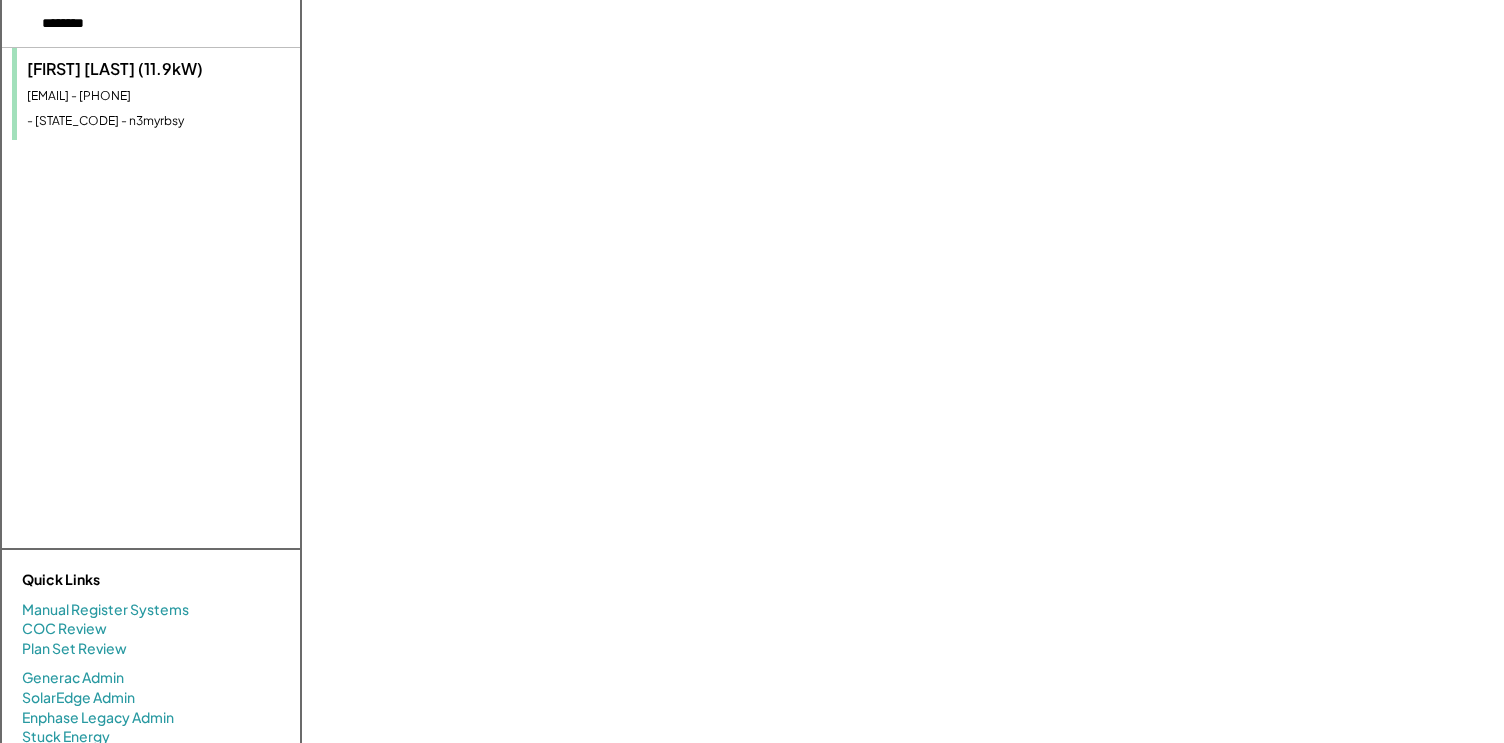 click on "[EMAIL] - [PHONE]" at bounding box center (158, 96) 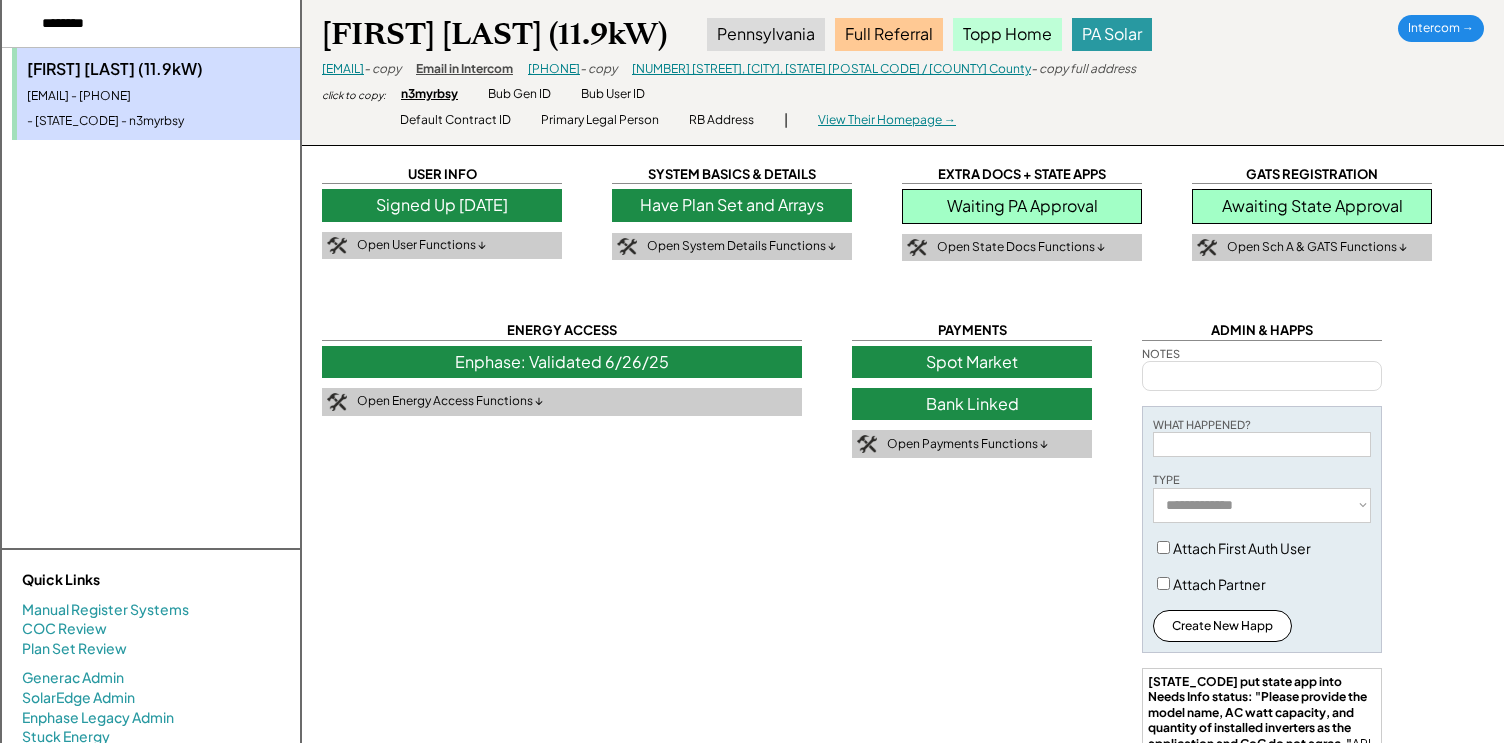 click on "n3myrbsy" at bounding box center [429, 94] 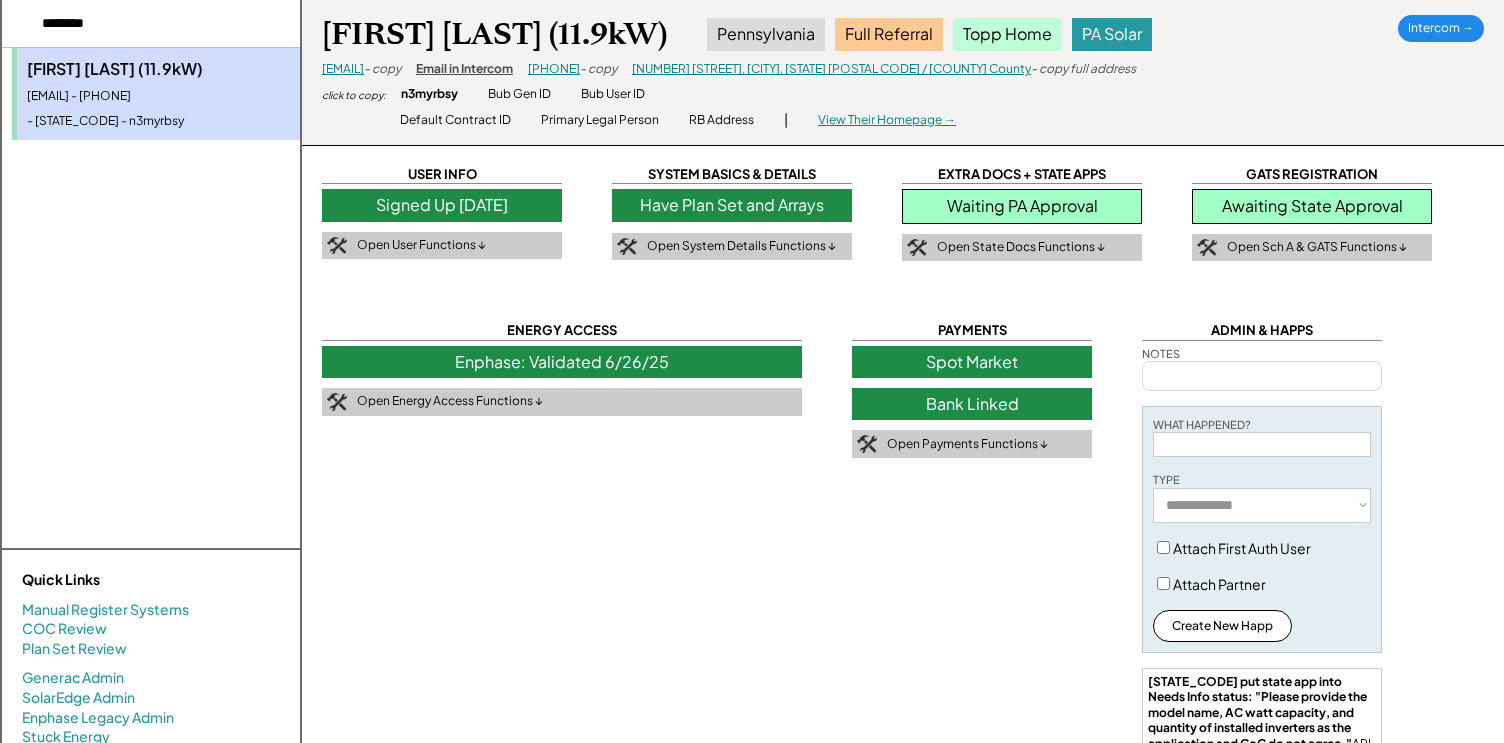 click on "Waiting PA Approval" at bounding box center [1022, 206] 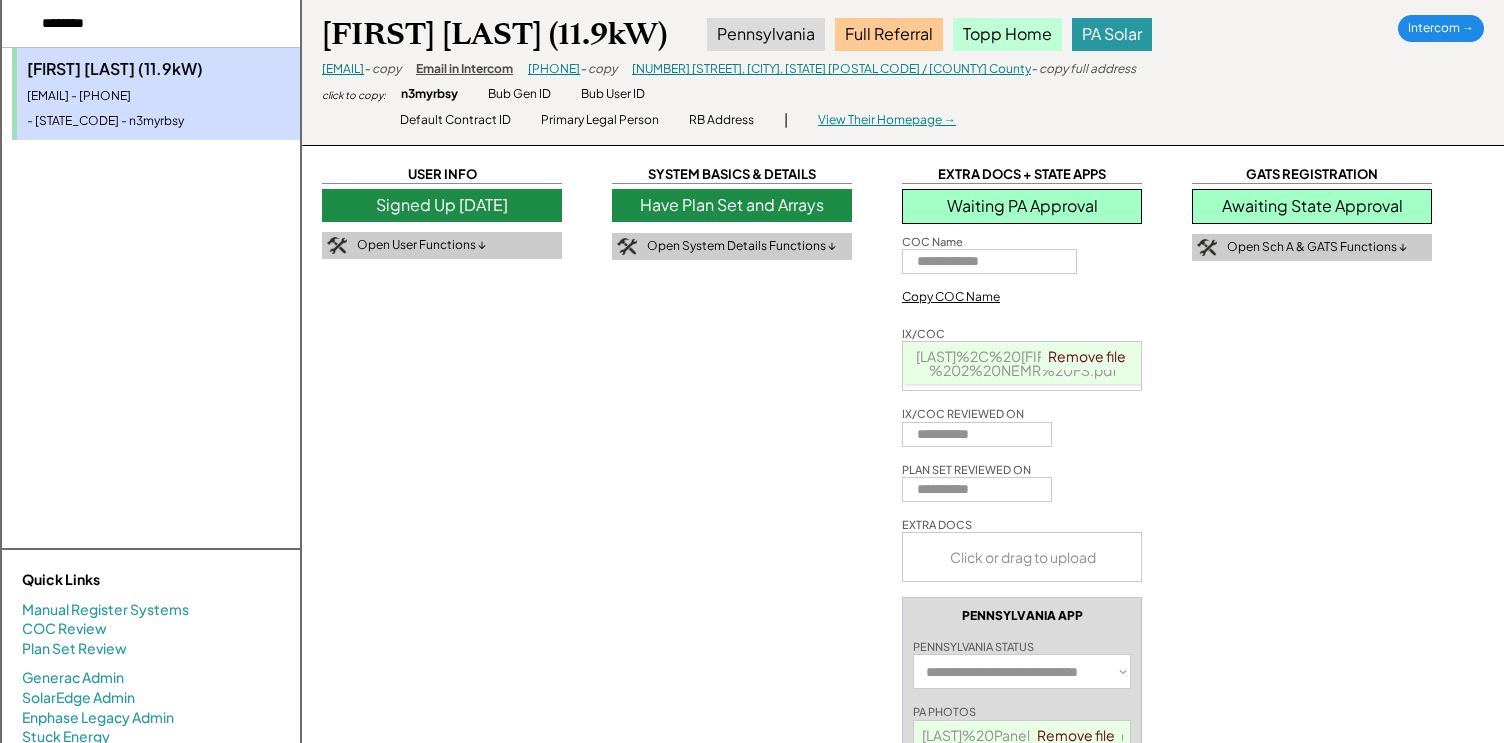 click on "[LAST]%2C%20[FIRST]%20PART%202%20NEMR%20FS.pdf" at bounding box center [1023, 363] 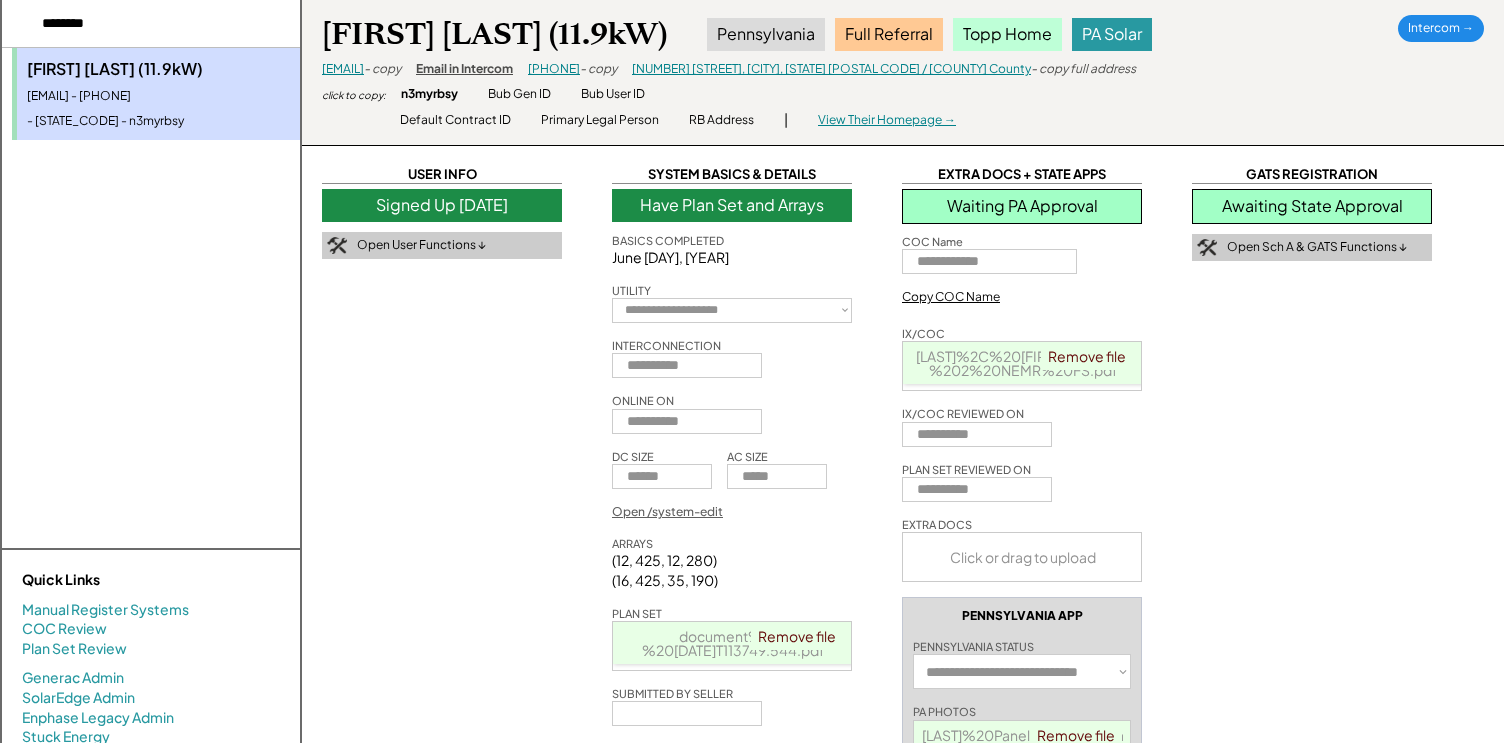 click on "document%20-%20[DATE]T113749.544.pdf" at bounding box center [733, 643] 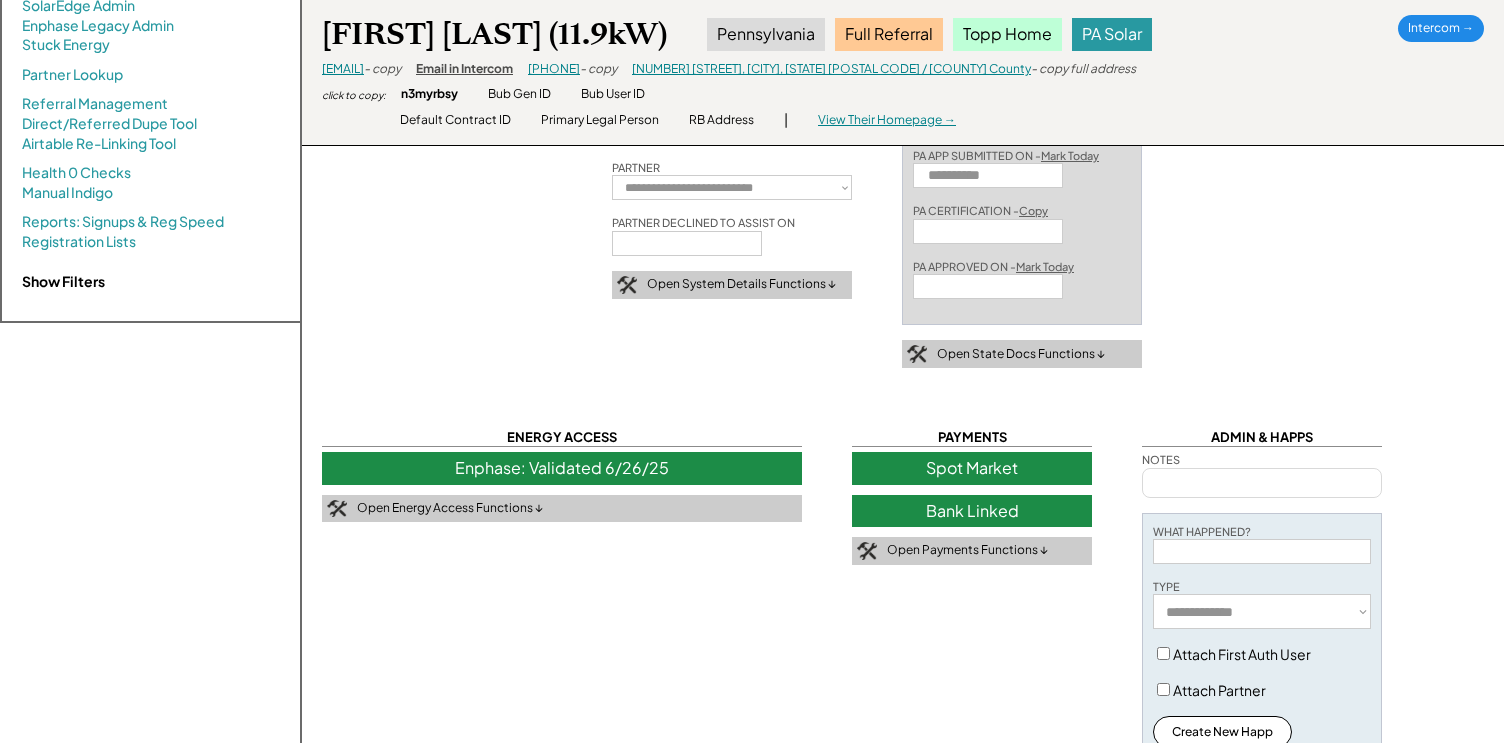 scroll, scrollTop: 701, scrollLeft: 0, axis: vertical 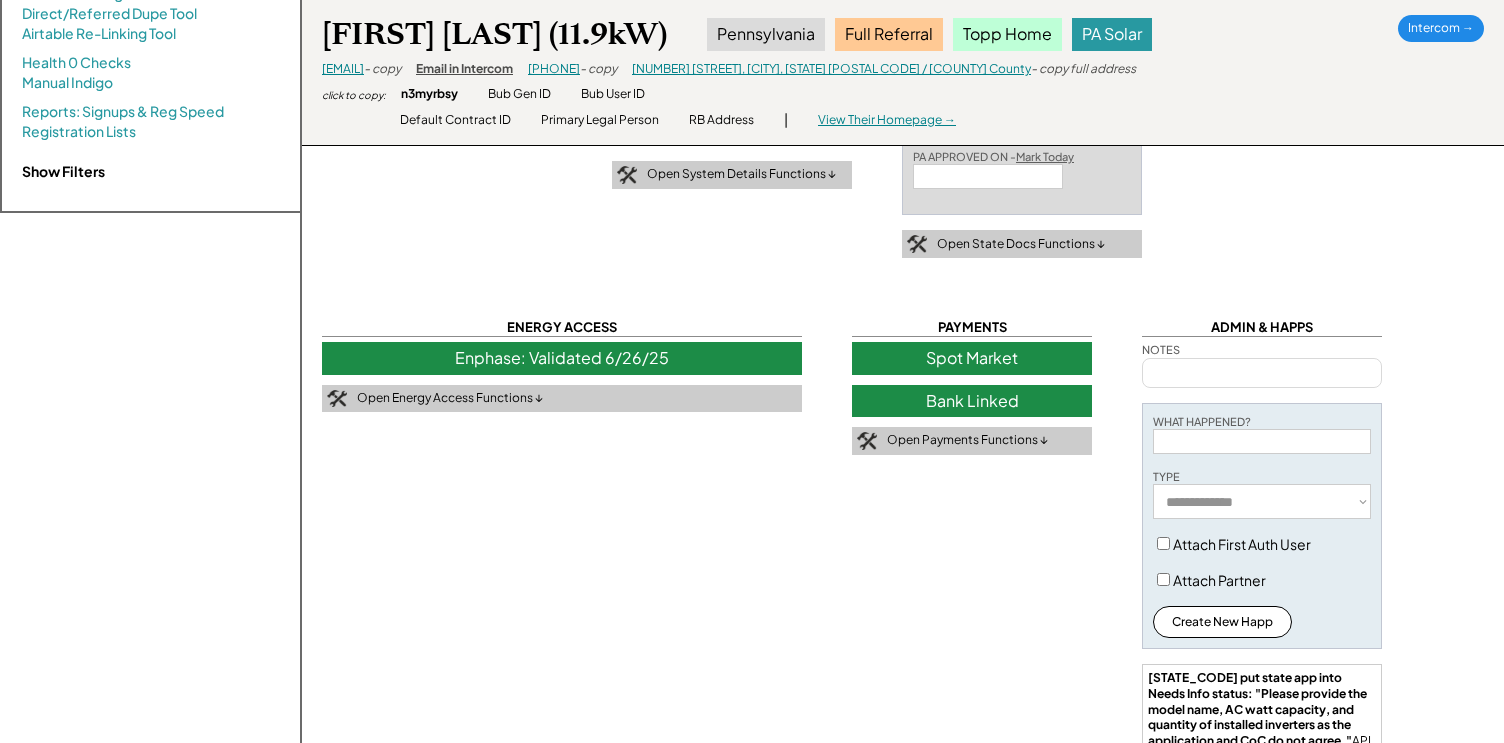 click on "WHAT HAPPENED?" at bounding box center [1202, 421] 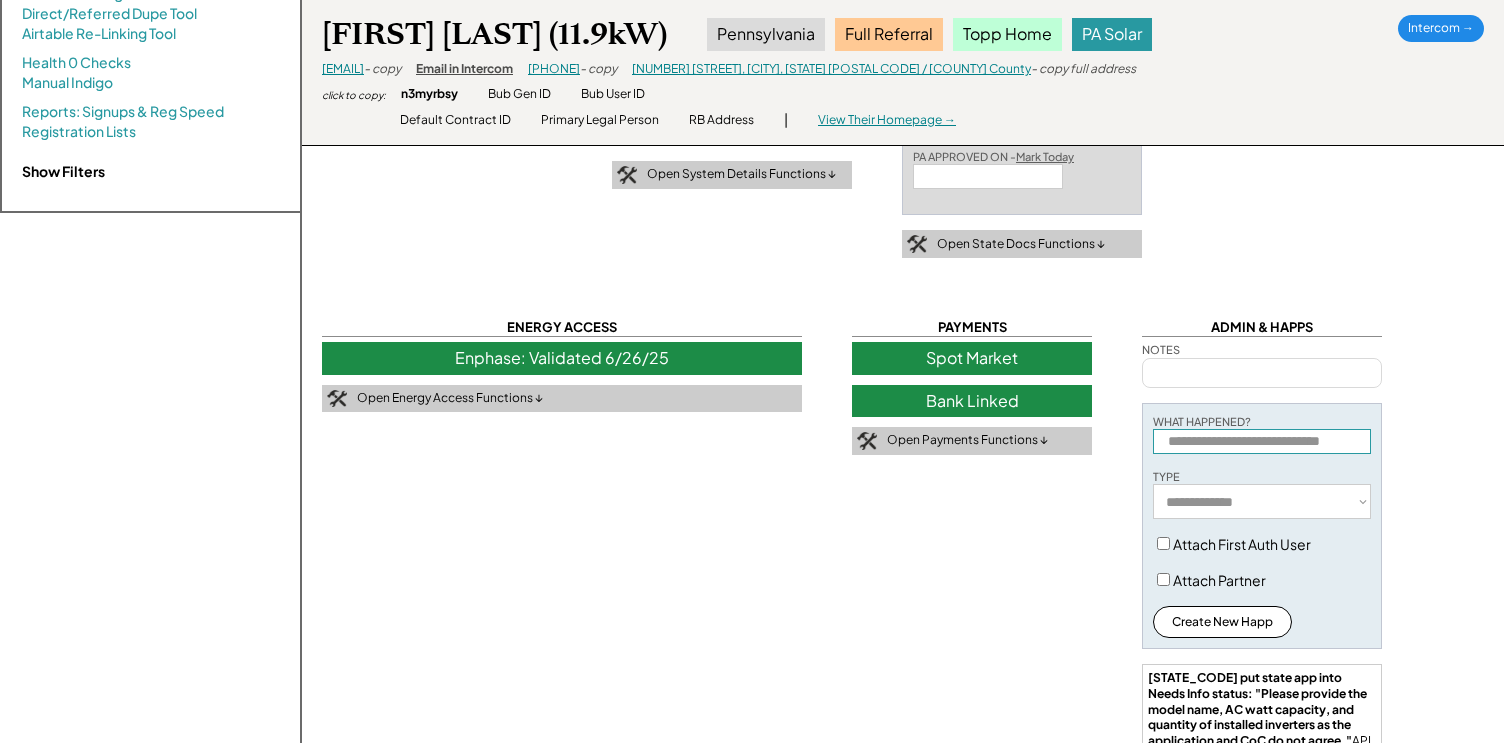 scroll, scrollTop: 0, scrollLeft: 21, axis: horizontal 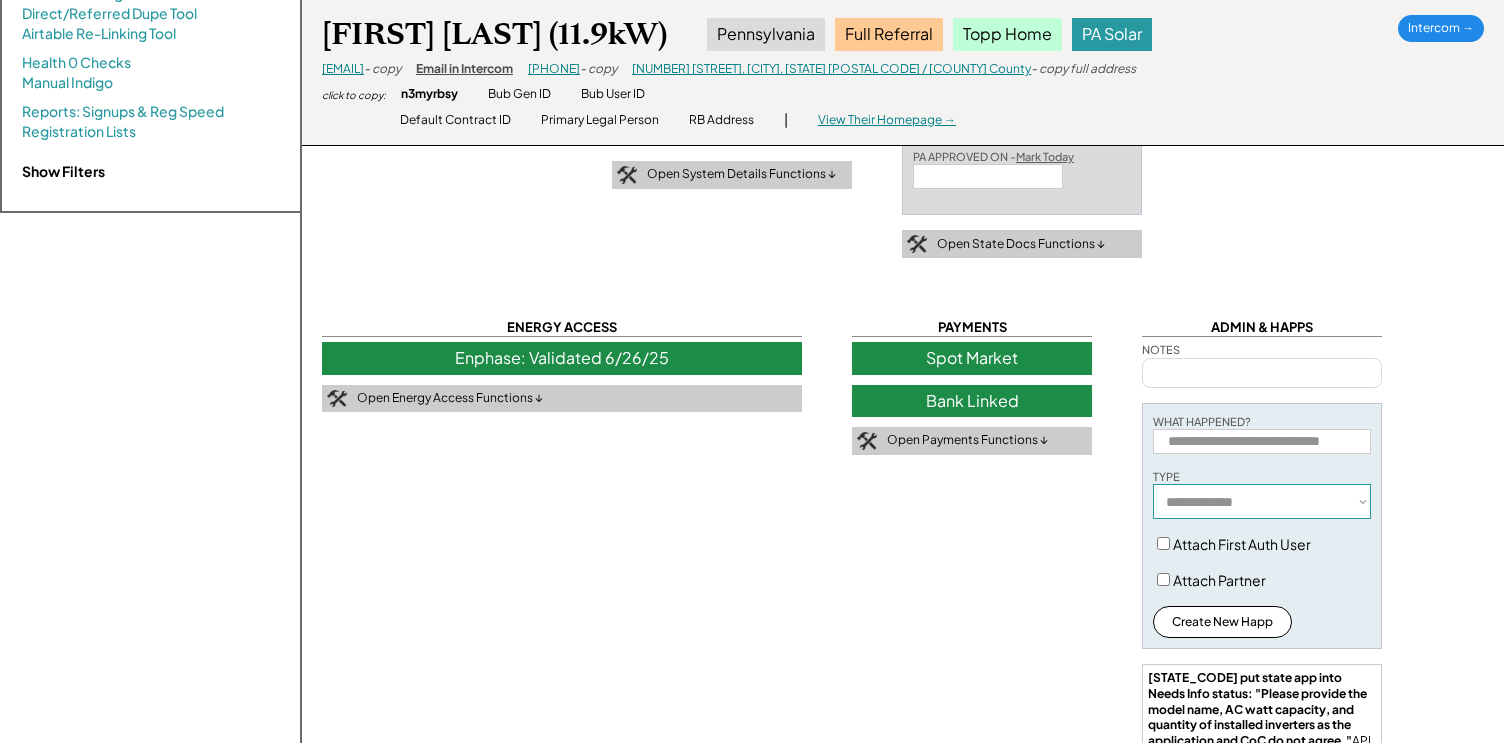 select on "**********" 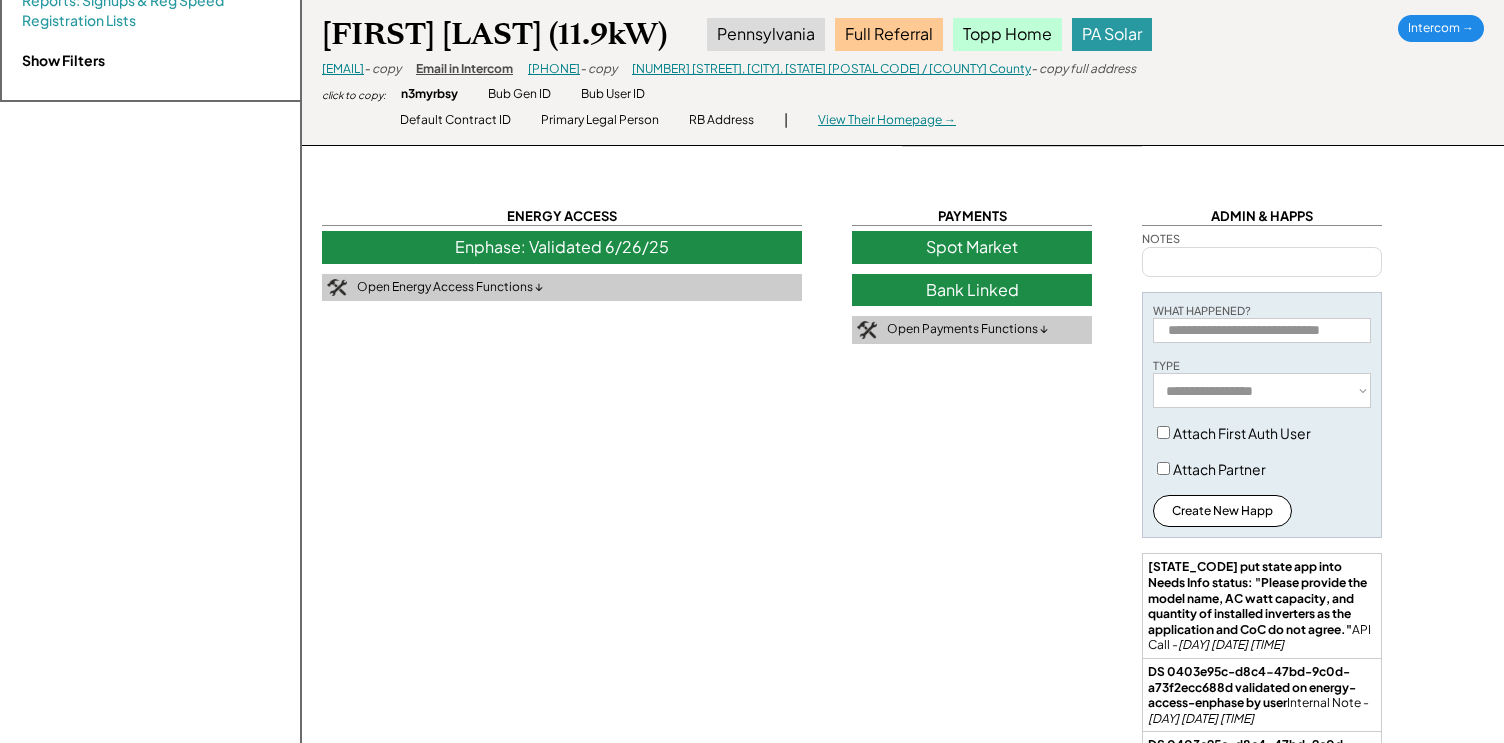 scroll, scrollTop: 922, scrollLeft: 0, axis: vertical 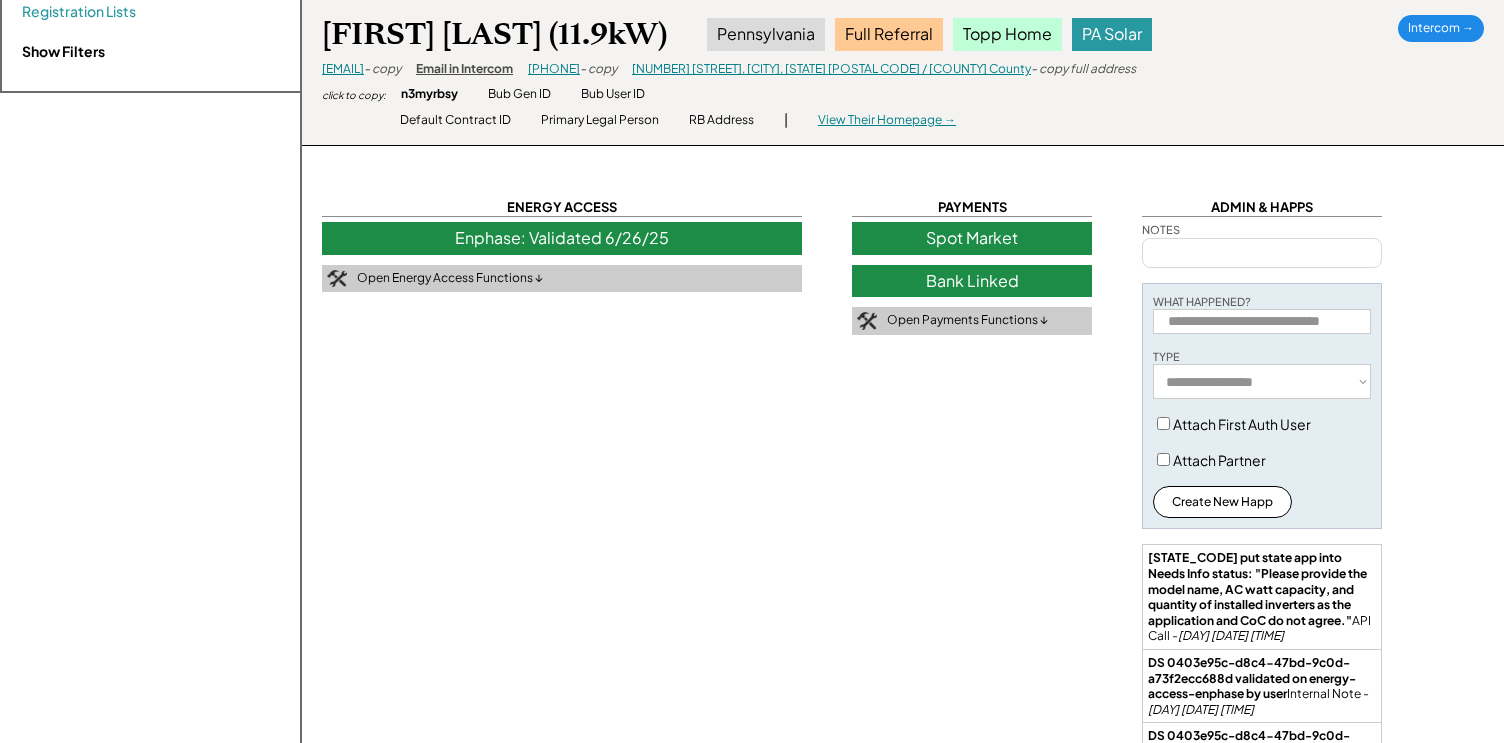 click on "Create New Happ" at bounding box center (1222, 502) 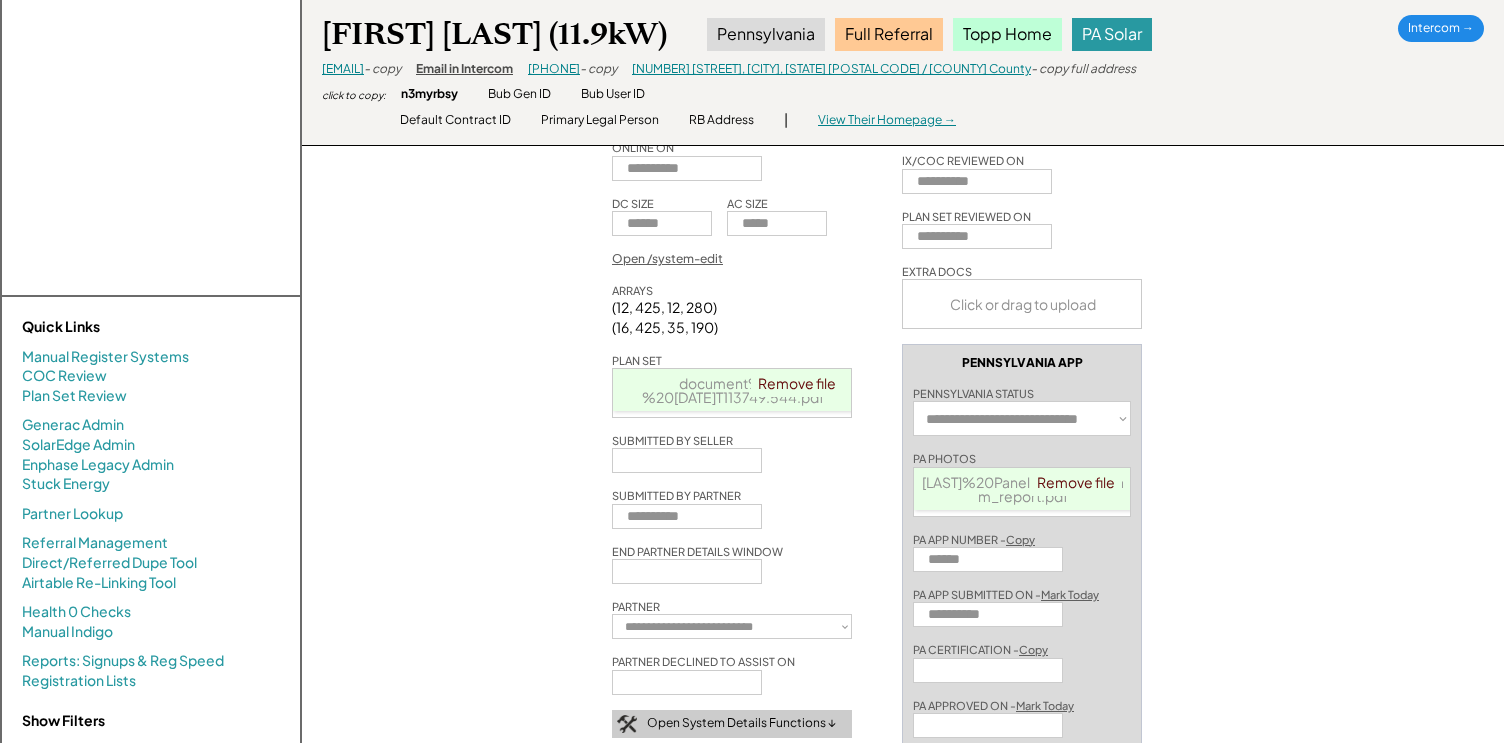 scroll, scrollTop: 257, scrollLeft: 0, axis: vertical 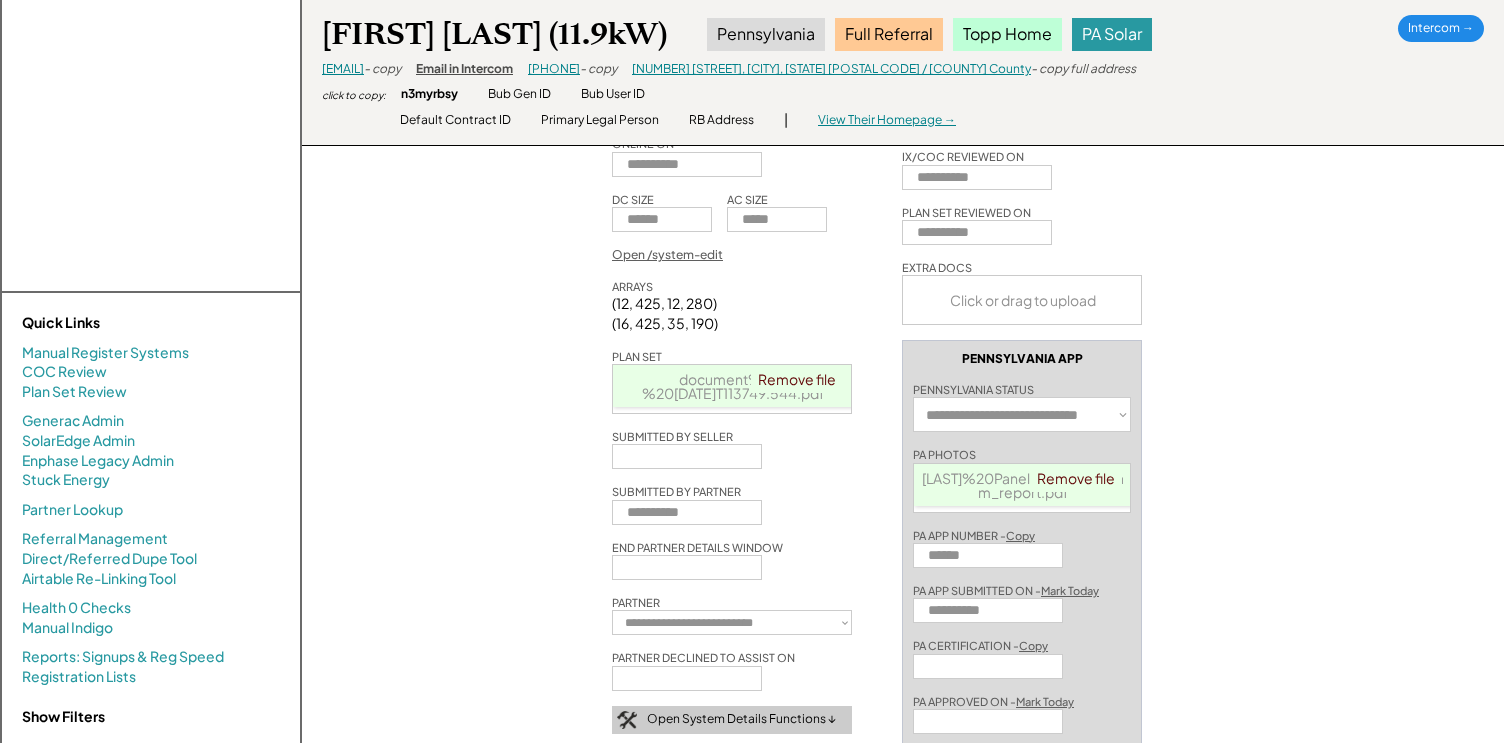 click on "**********" at bounding box center (1022, 414) 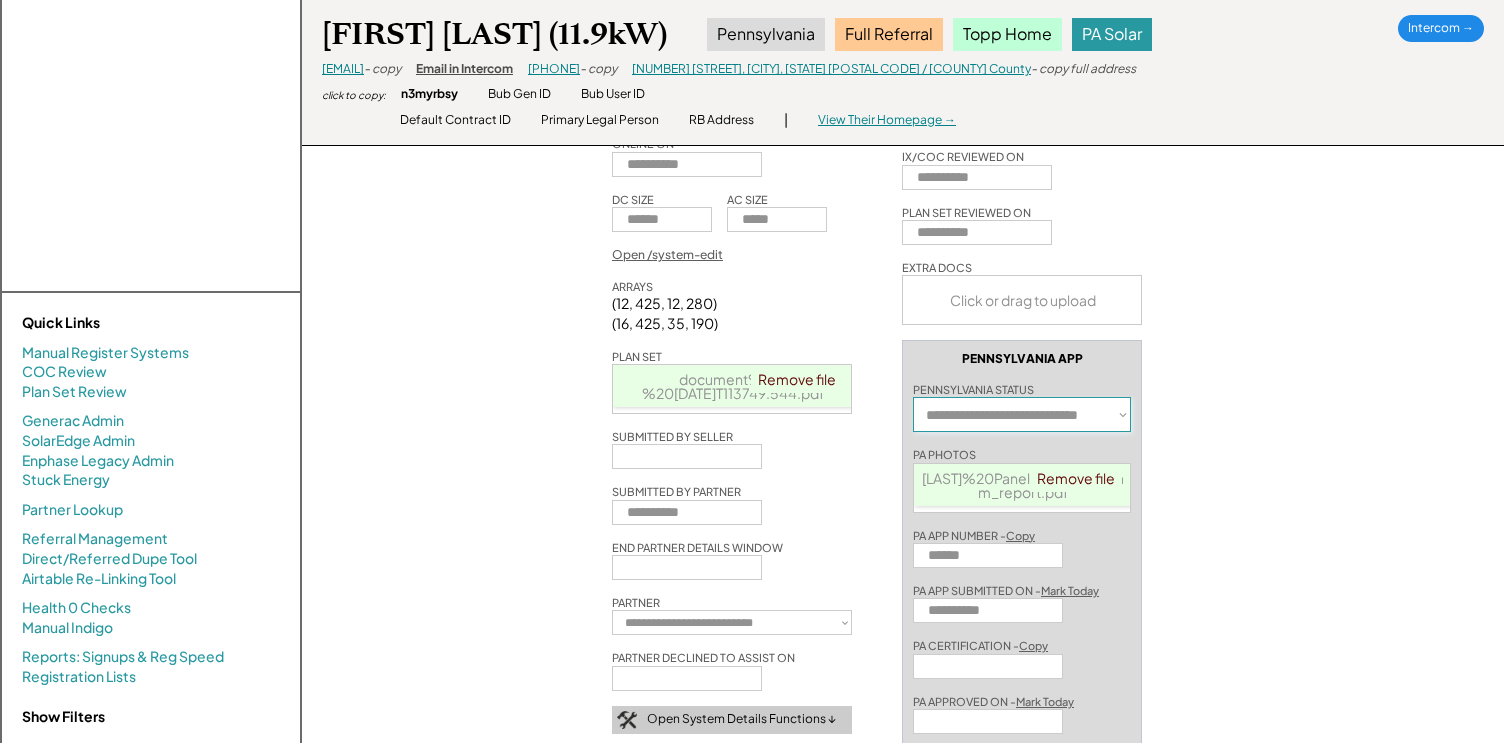 select on "**********" 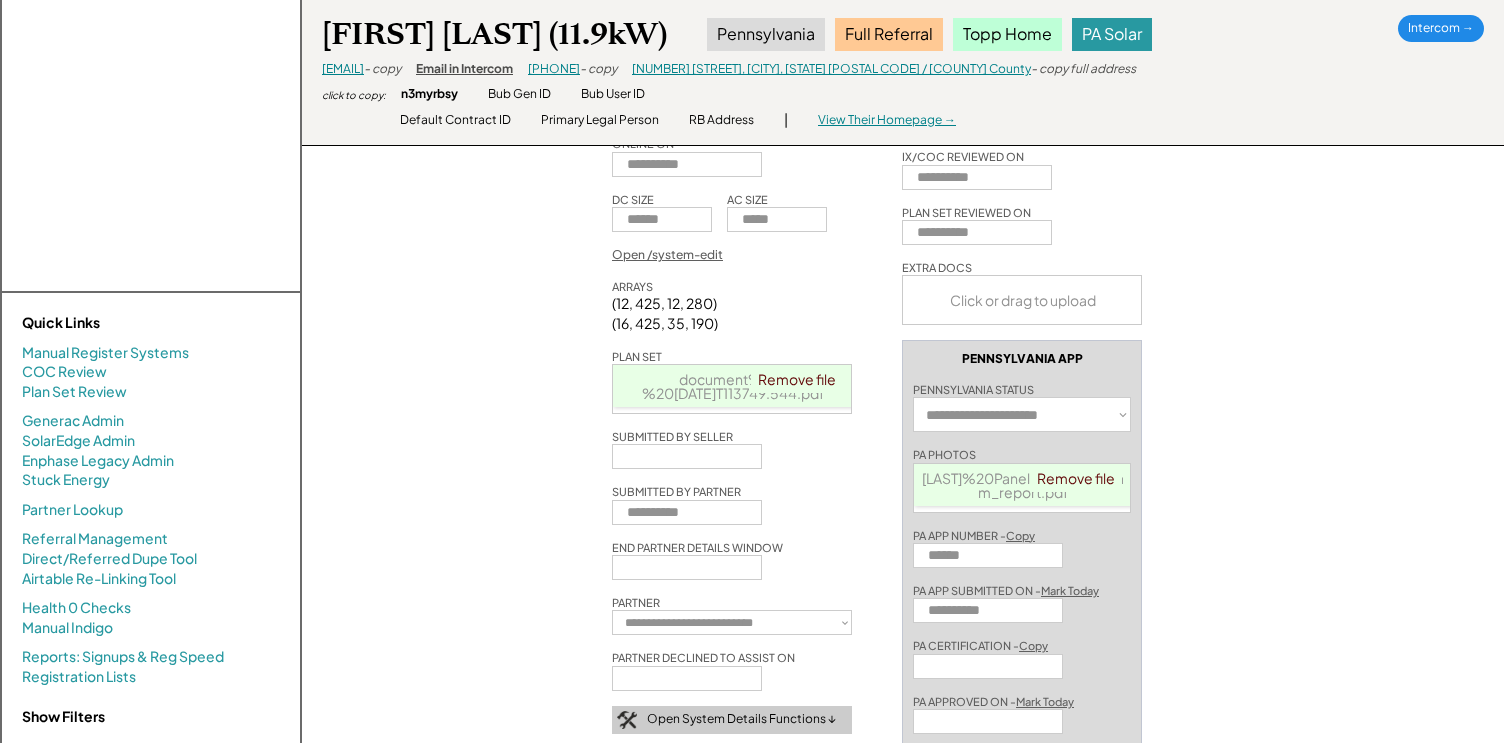 click on "**********" at bounding box center (903, 695) 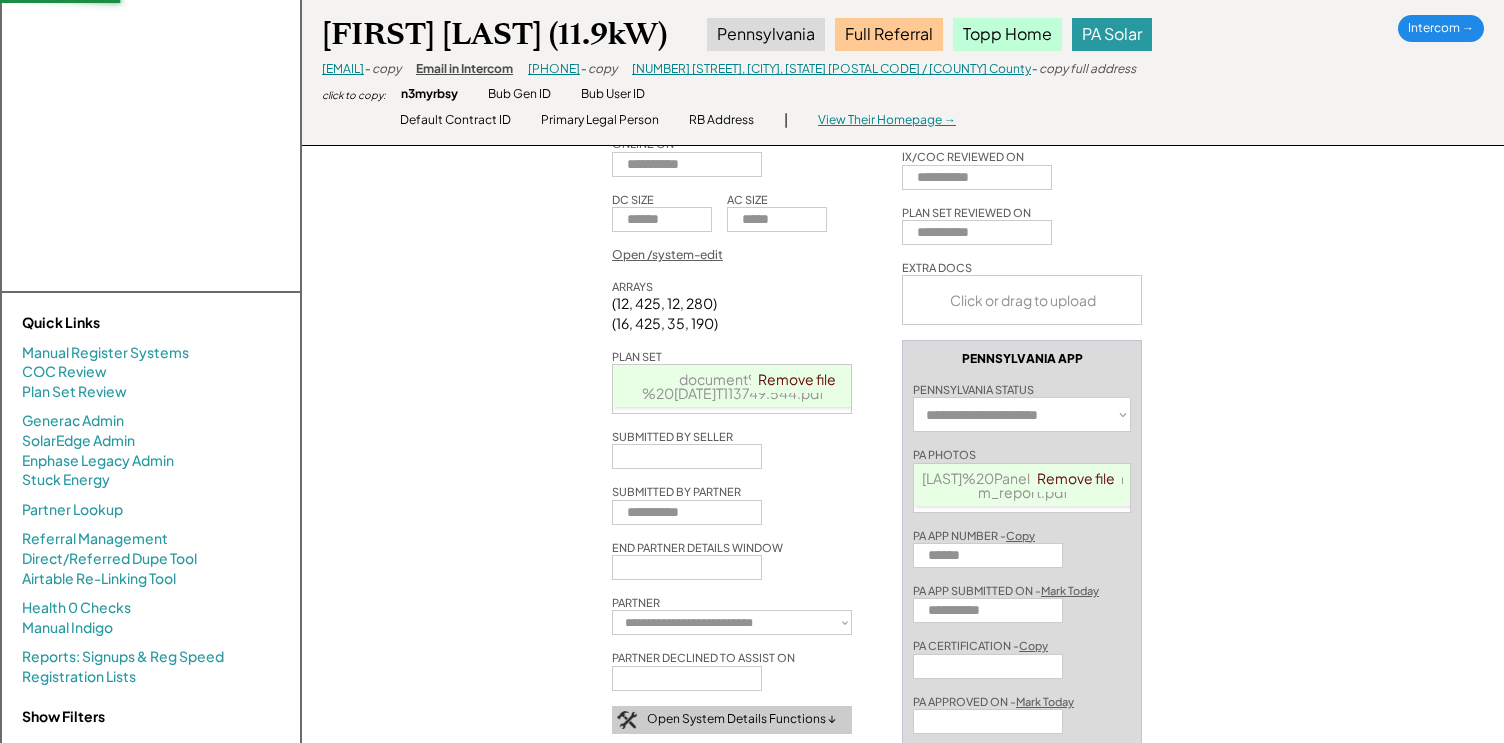 scroll, scrollTop: 0, scrollLeft: 0, axis: both 